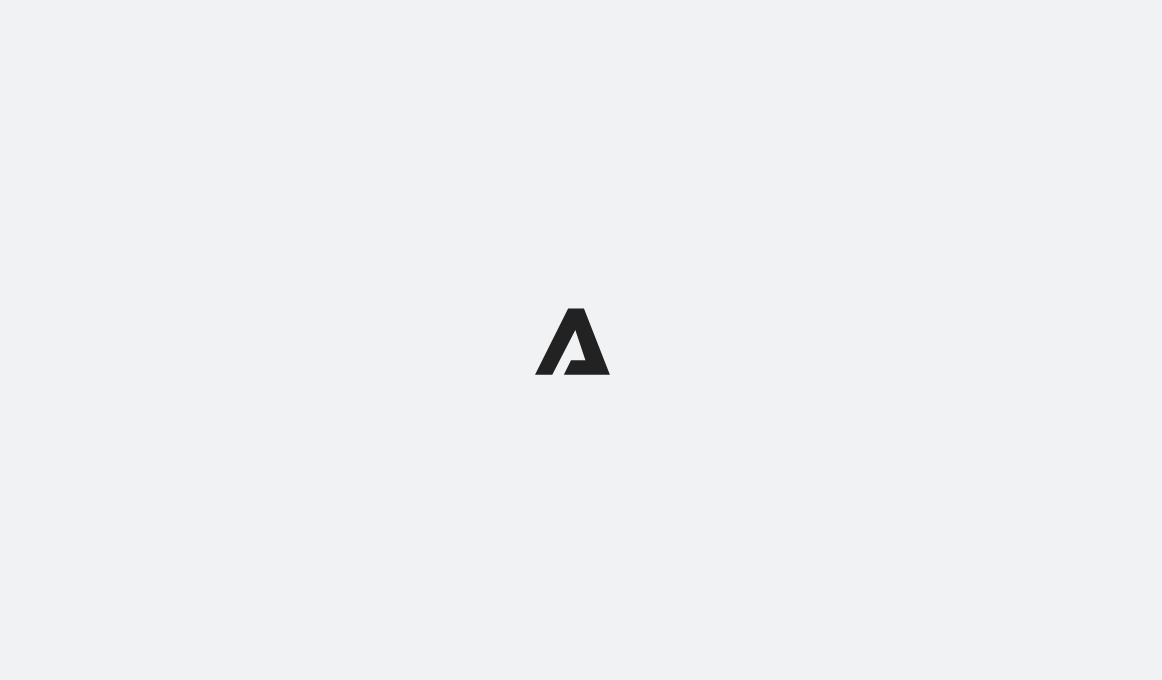 scroll, scrollTop: 0, scrollLeft: 0, axis: both 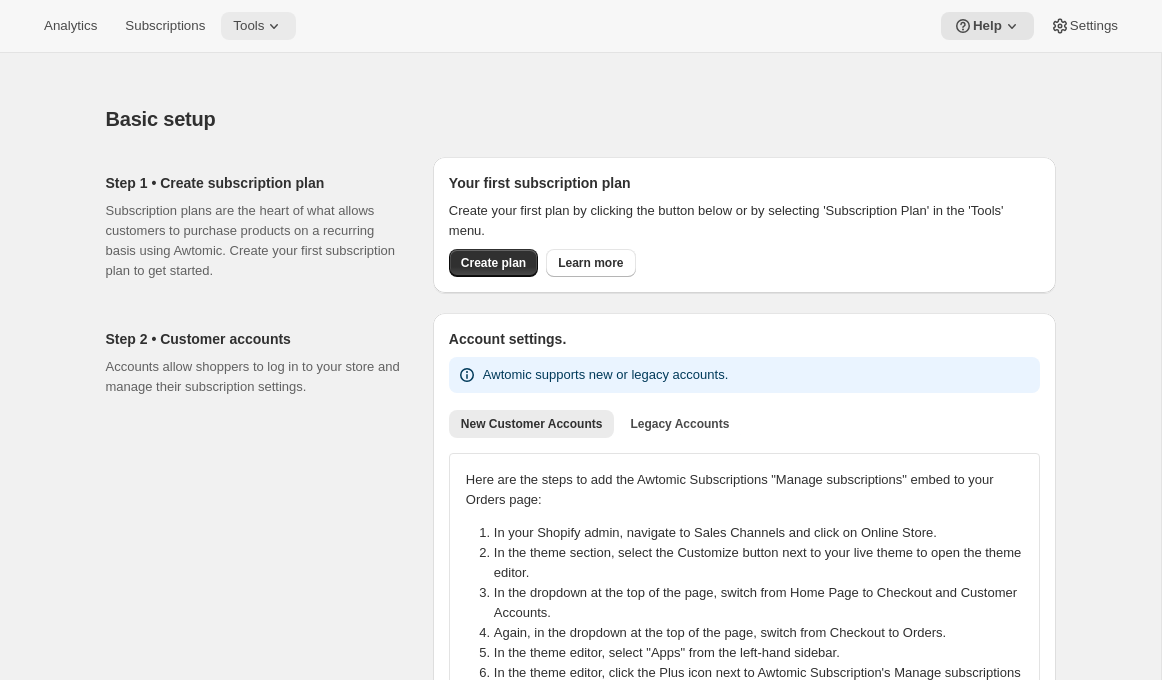 click on "Tools" at bounding box center [248, 26] 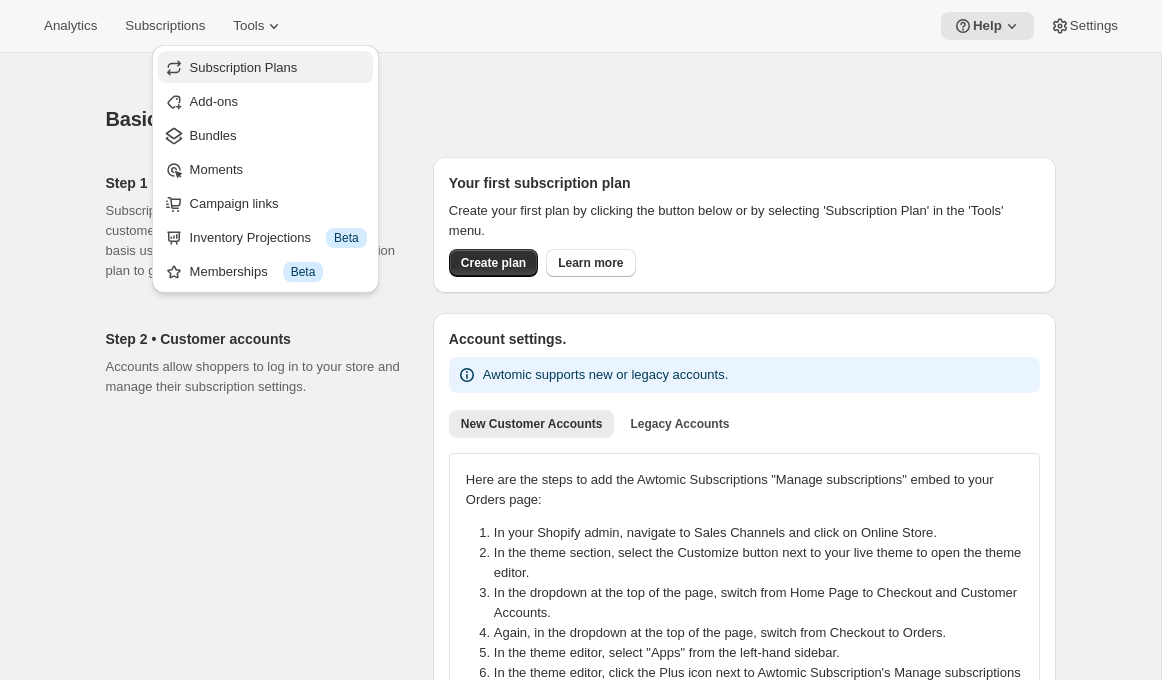 click on "Subscription Plans" at bounding box center [244, 67] 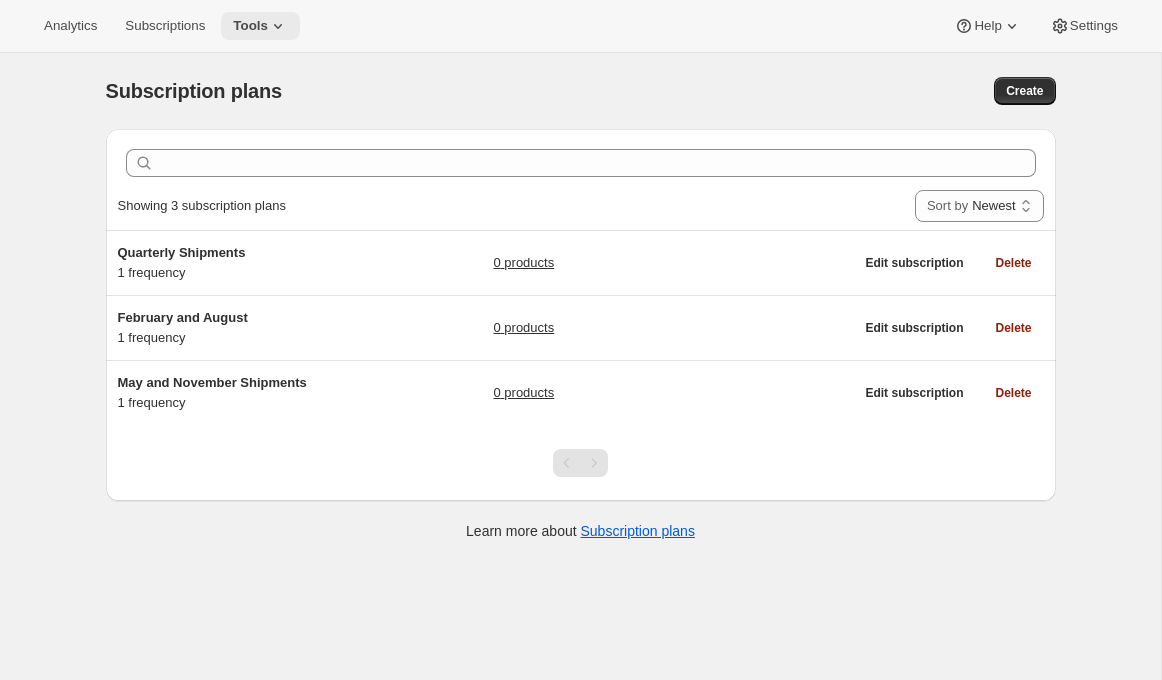 click on "Tools" at bounding box center [250, 26] 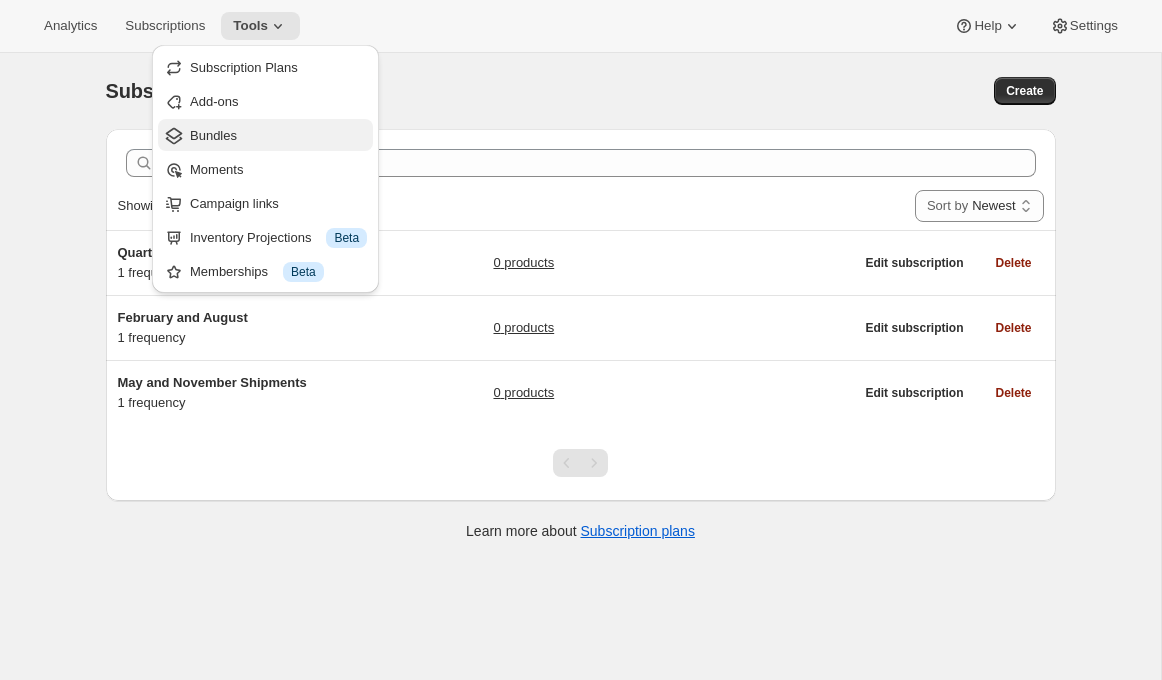 click on "Bundles" at bounding box center (278, 136) 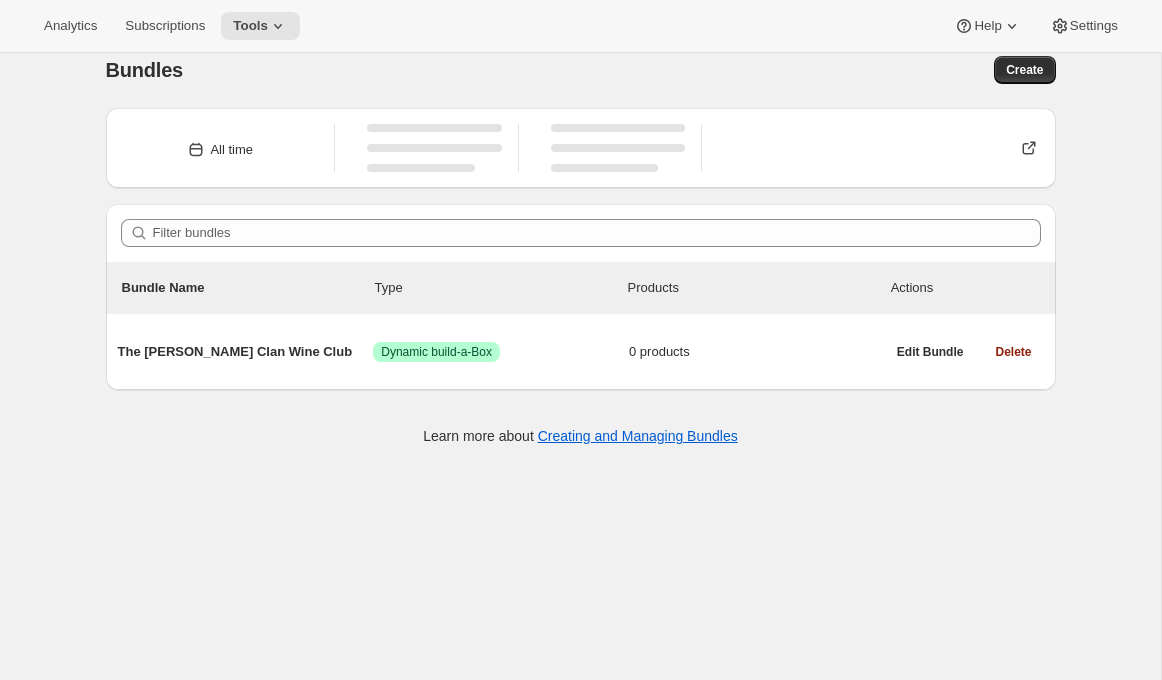 scroll, scrollTop: 27, scrollLeft: 0, axis: vertical 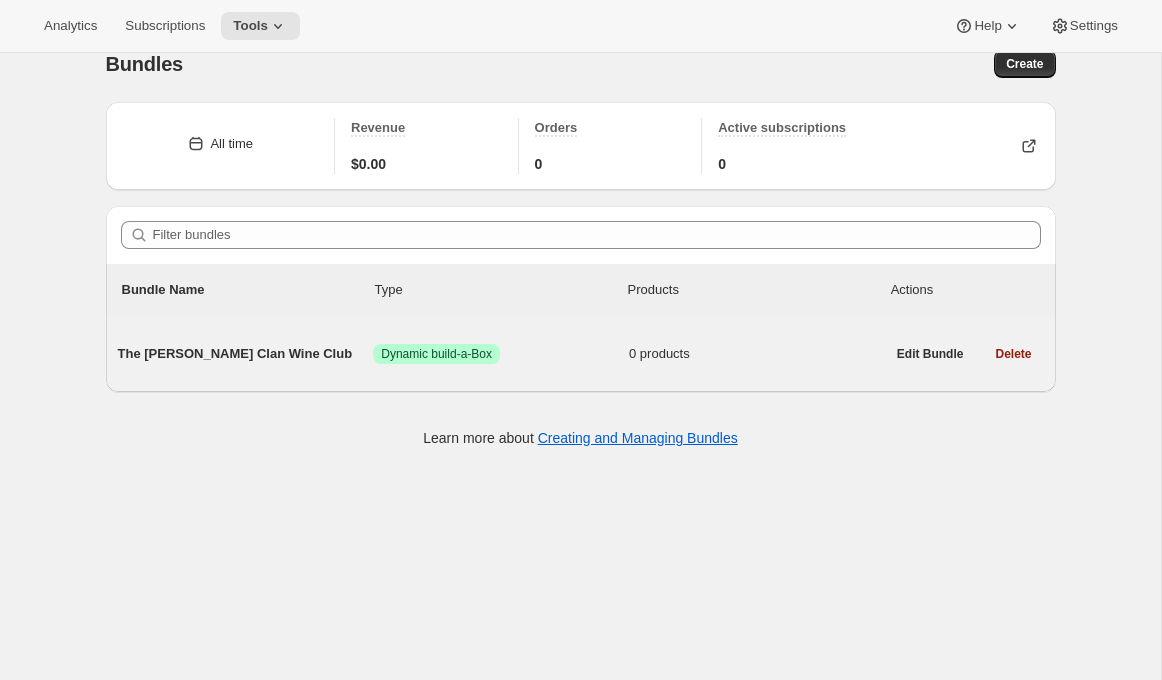 click on "The [PERSON_NAME] Clan Wine Club" at bounding box center (246, 354) 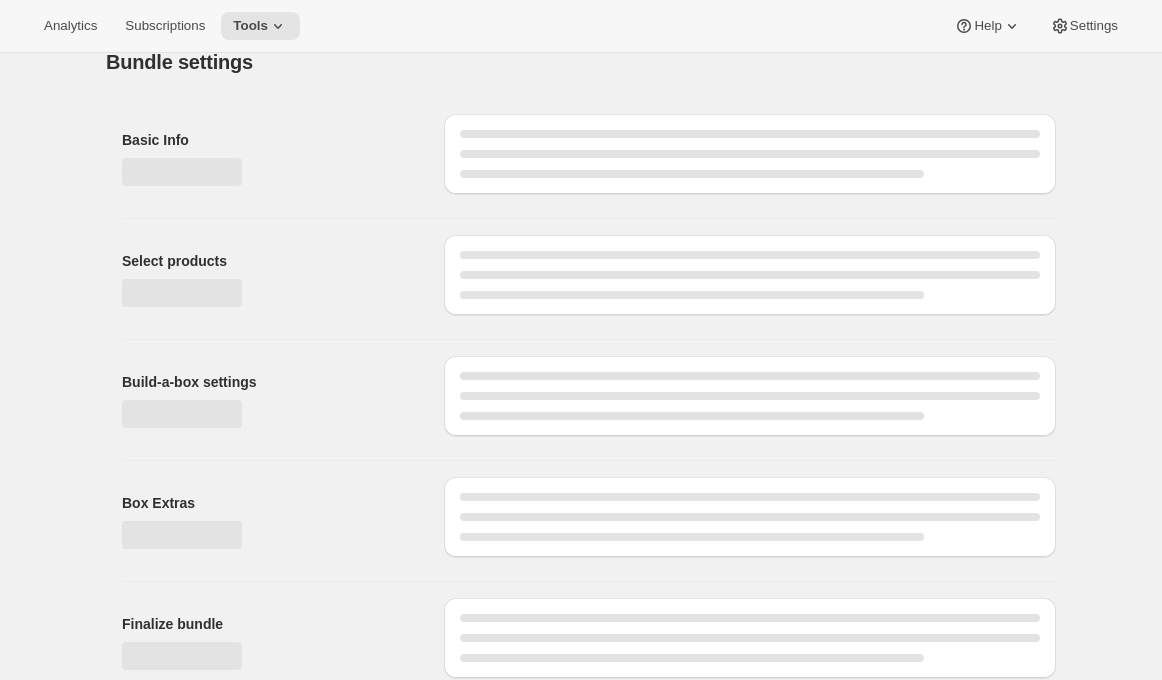 scroll, scrollTop: 0, scrollLeft: 0, axis: both 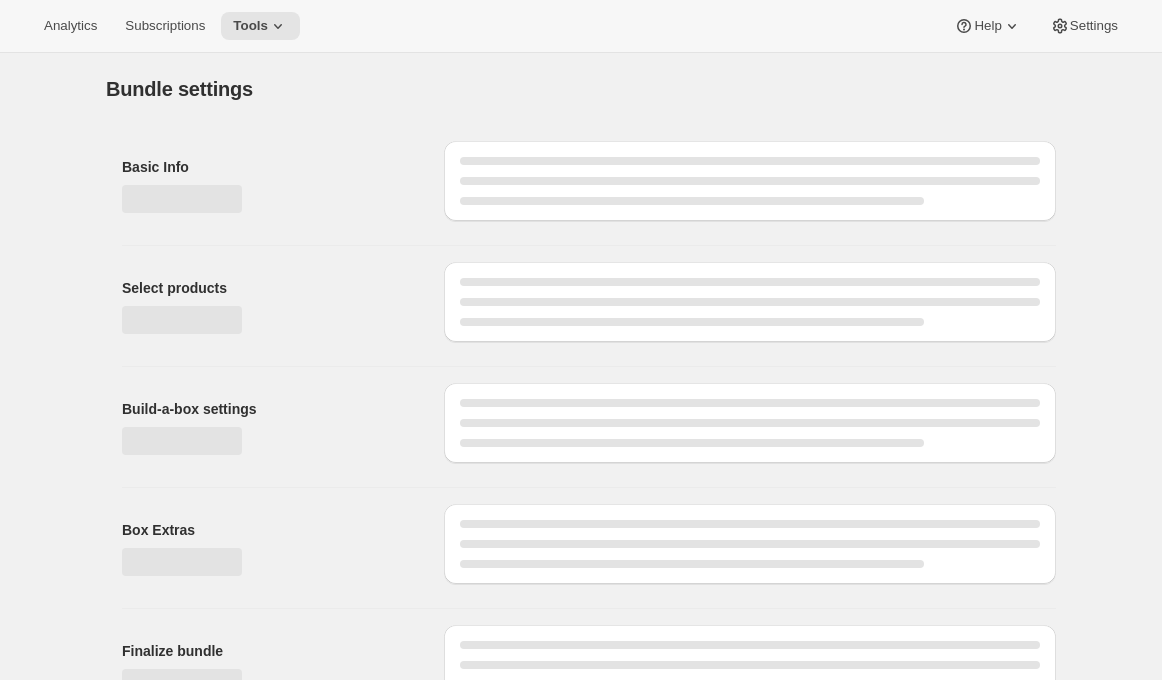 type on "The [PERSON_NAME] Clan Wine Club" 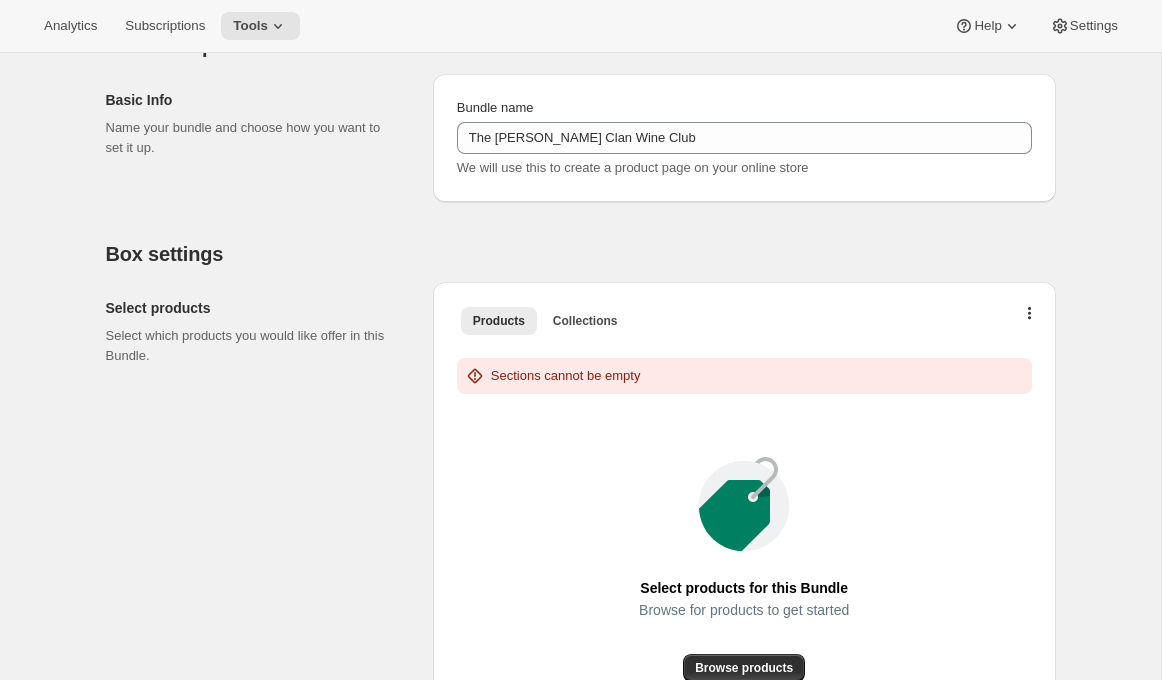 scroll, scrollTop: 0, scrollLeft: 0, axis: both 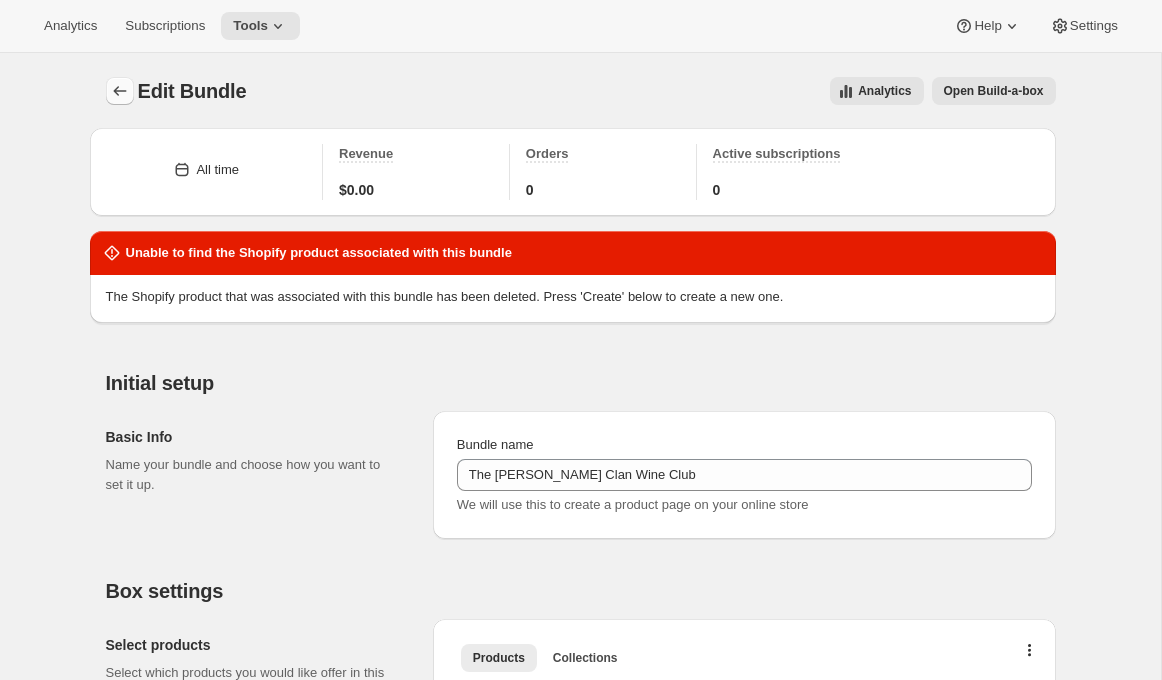 click at bounding box center (120, 91) 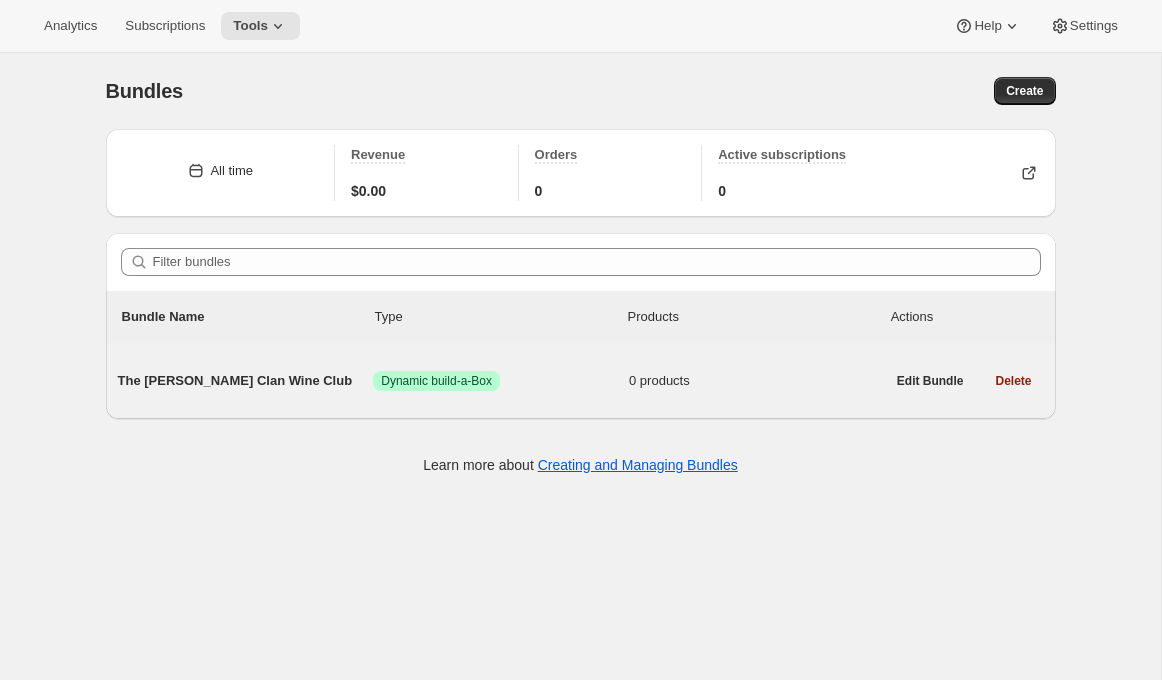 click on "The Maxwell Clan Wine Club Success Dynamic build-a-Box 0 products" at bounding box center [501, 381] 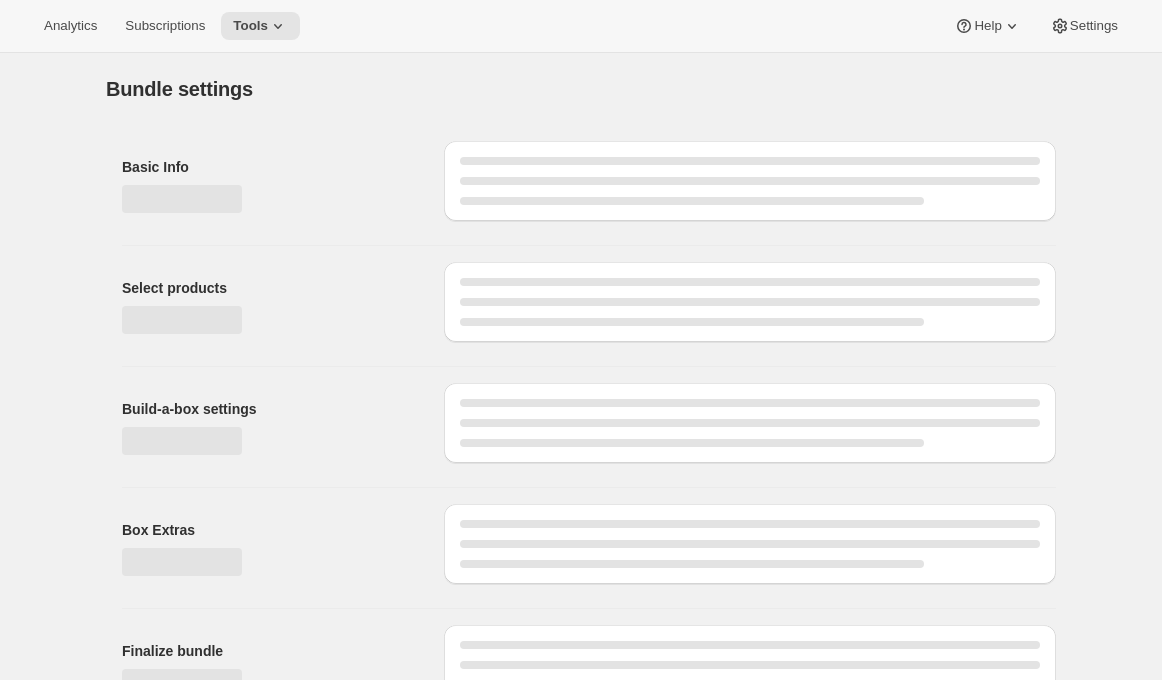 type on "The [PERSON_NAME] Clan Wine Club" 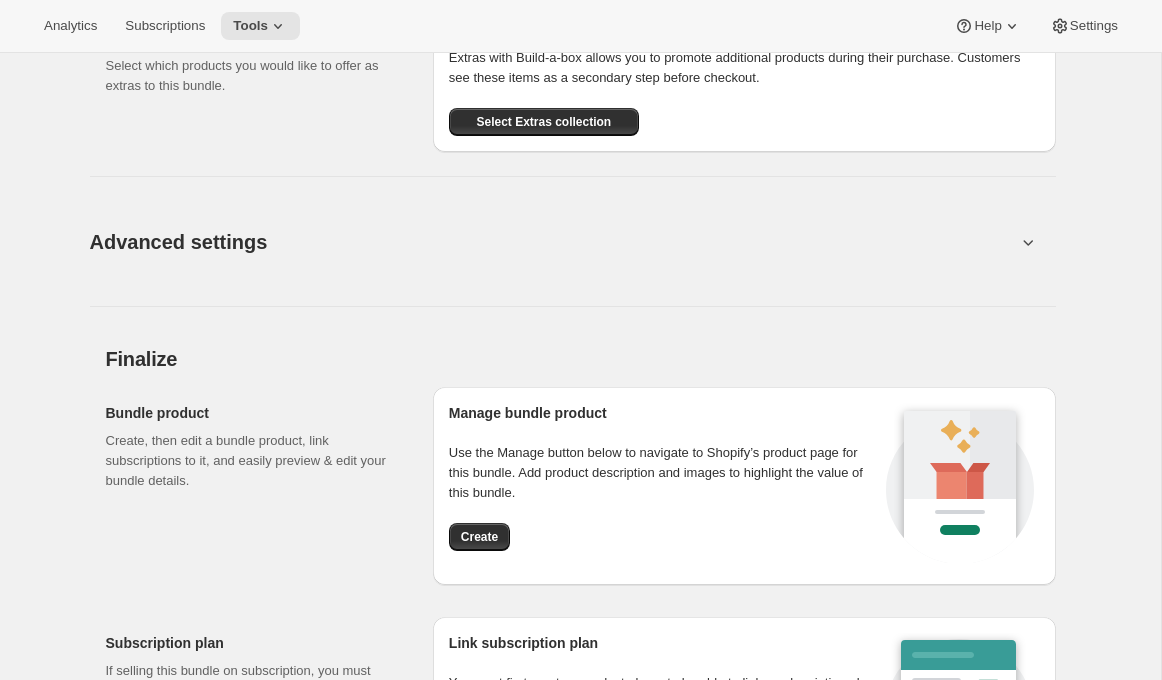 scroll, scrollTop: 2028, scrollLeft: 0, axis: vertical 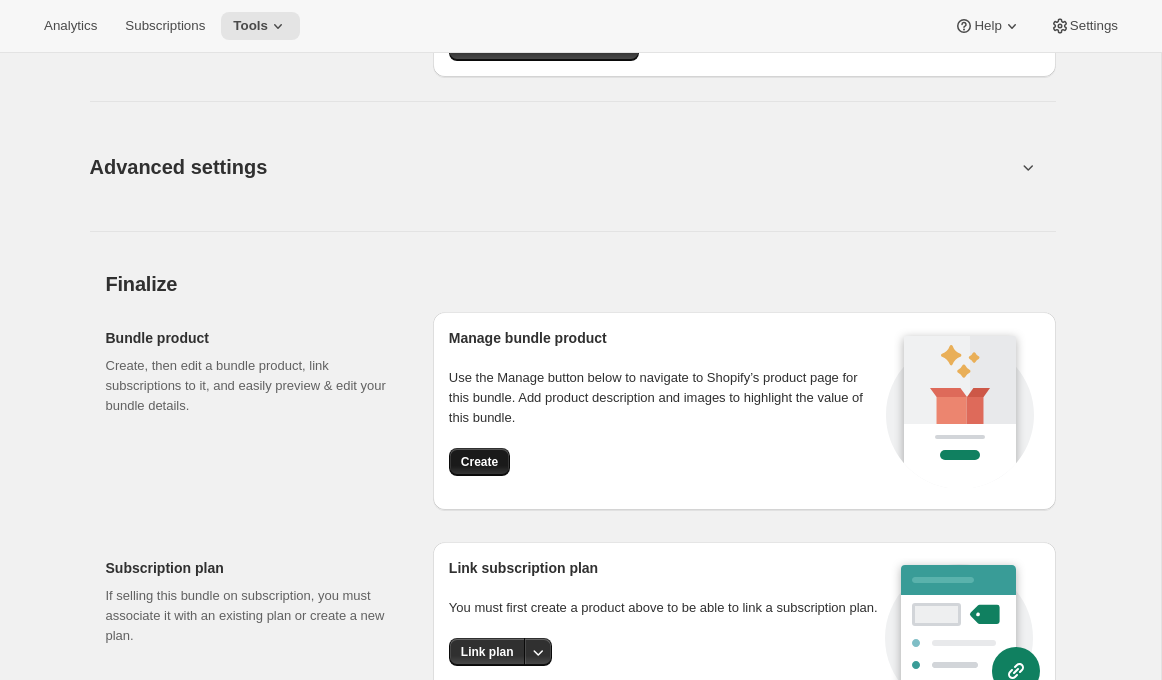click on "Create" at bounding box center (479, 462) 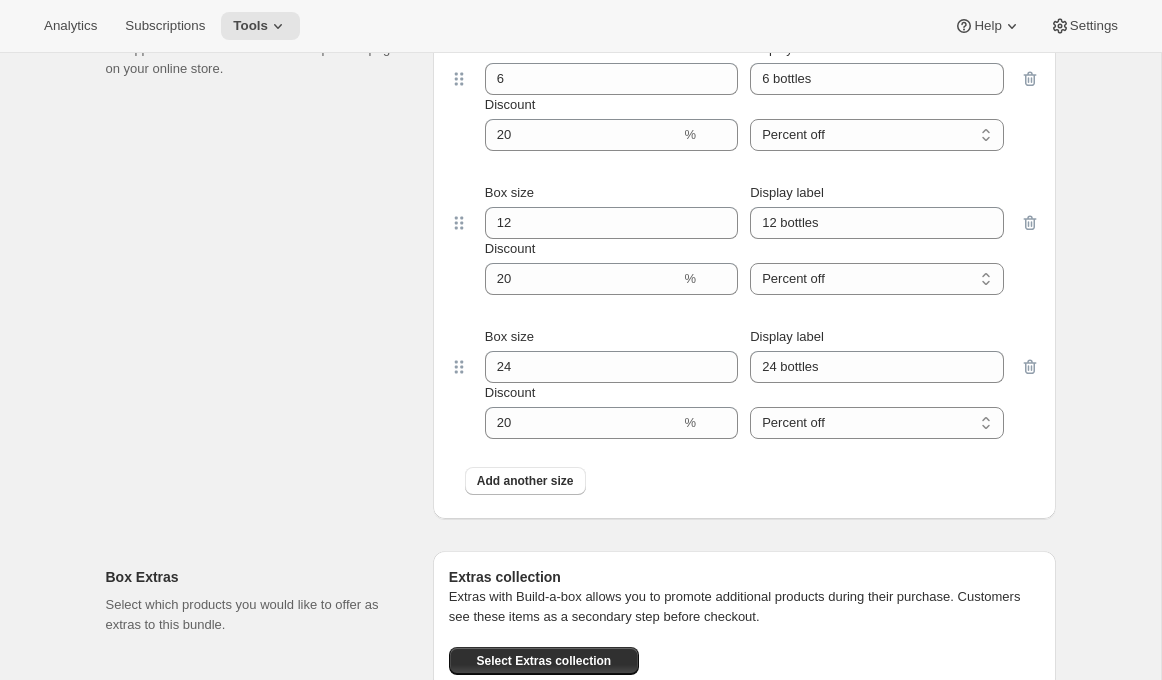 scroll, scrollTop: 2174, scrollLeft: 0, axis: vertical 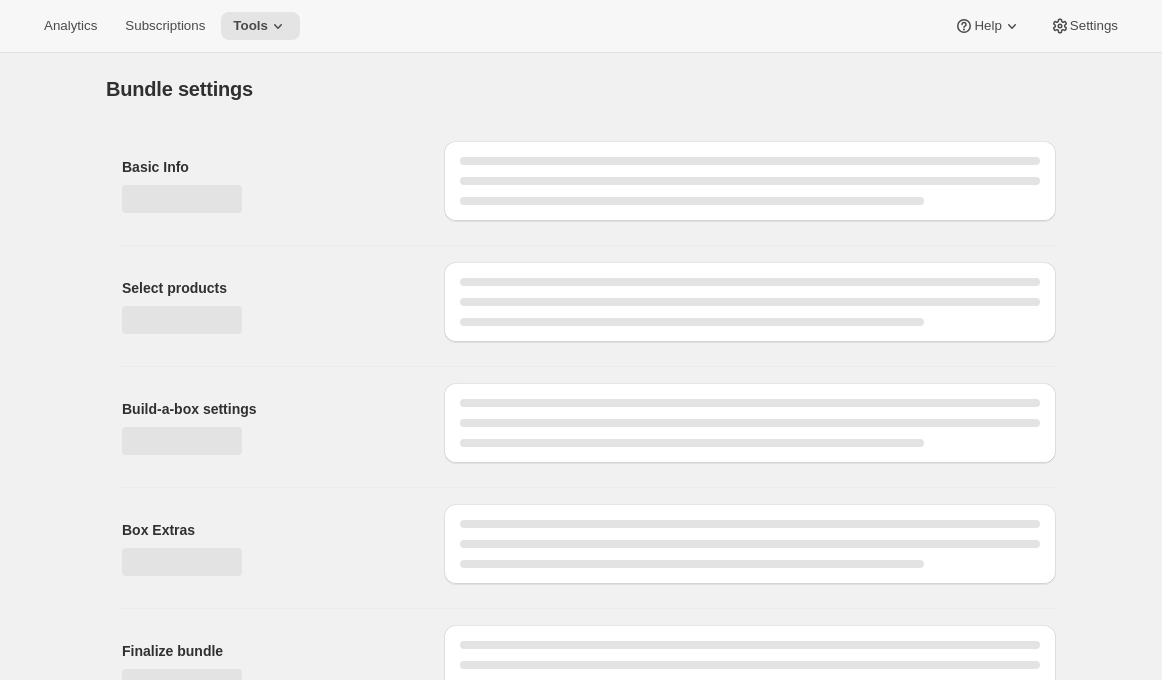 type on "The [PERSON_NAME] Clan Wine Club" 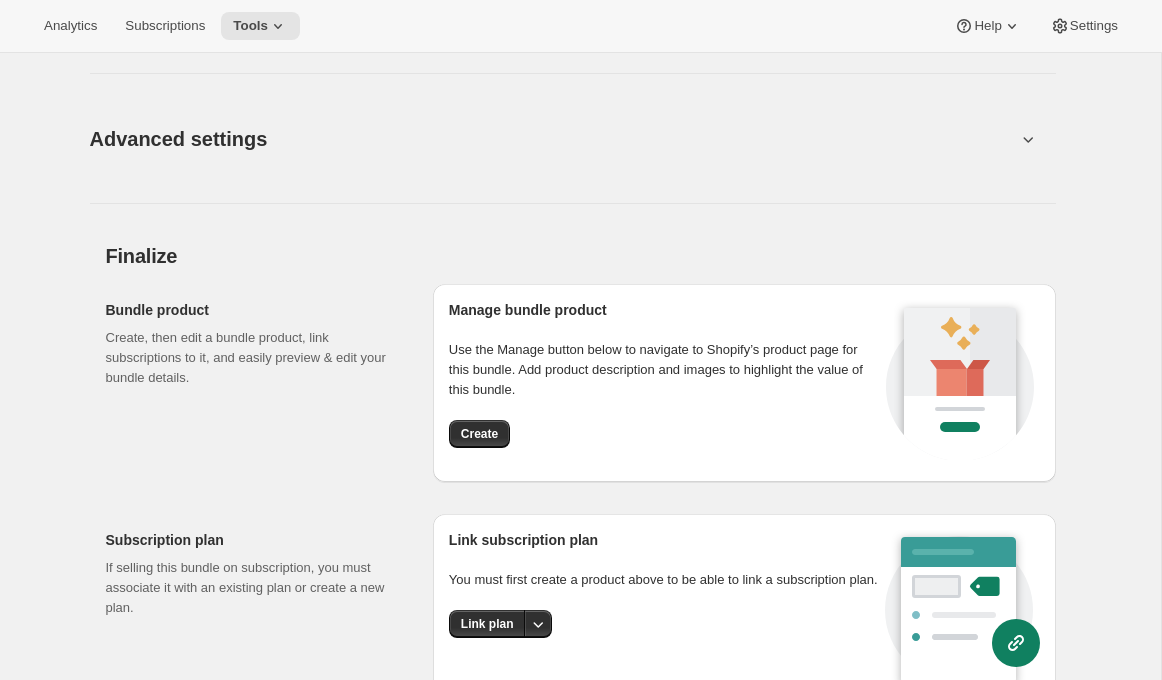scroll, scrollTop: 2153, scrollLeft: 0, axis: vertical 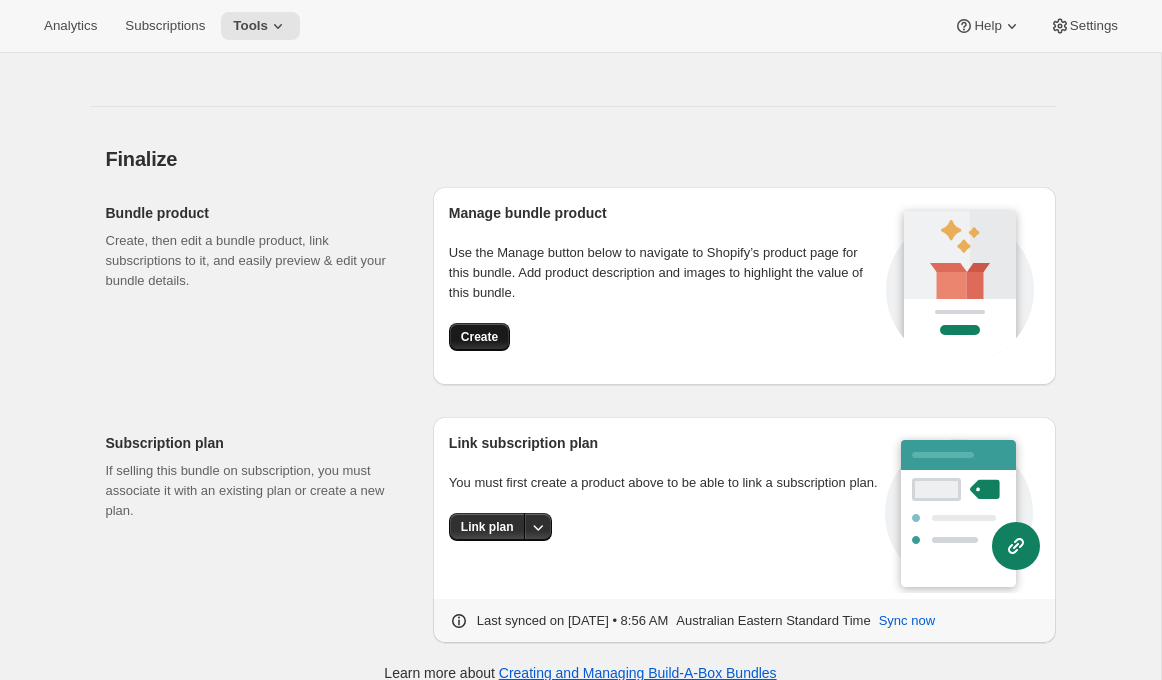 click on "Create" at bounding box center [479, 337] 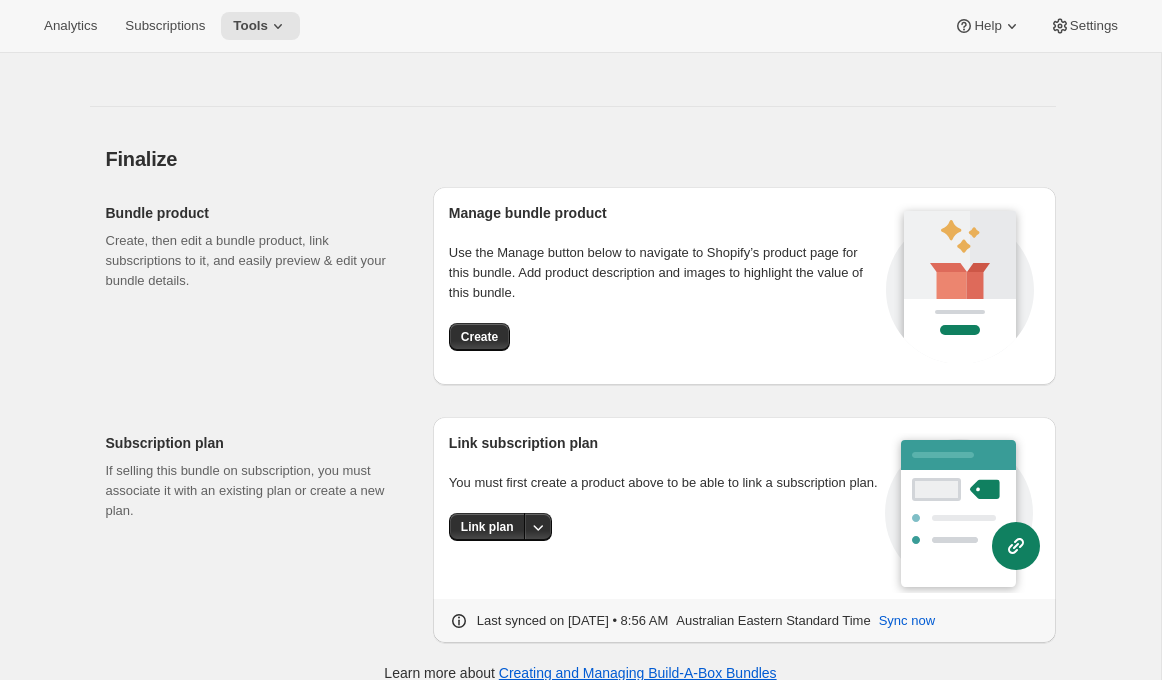 click on "Bundle product Create, then edit a bundle product, link subscriptions to it, and easily preview & edit your bundle details. Manage bundle product Use the Manage button below to navigate to Shopify’s product page for this bundle. Add product description and images to highlight the value of this bundle. Create" at bounding box center (581, 278) 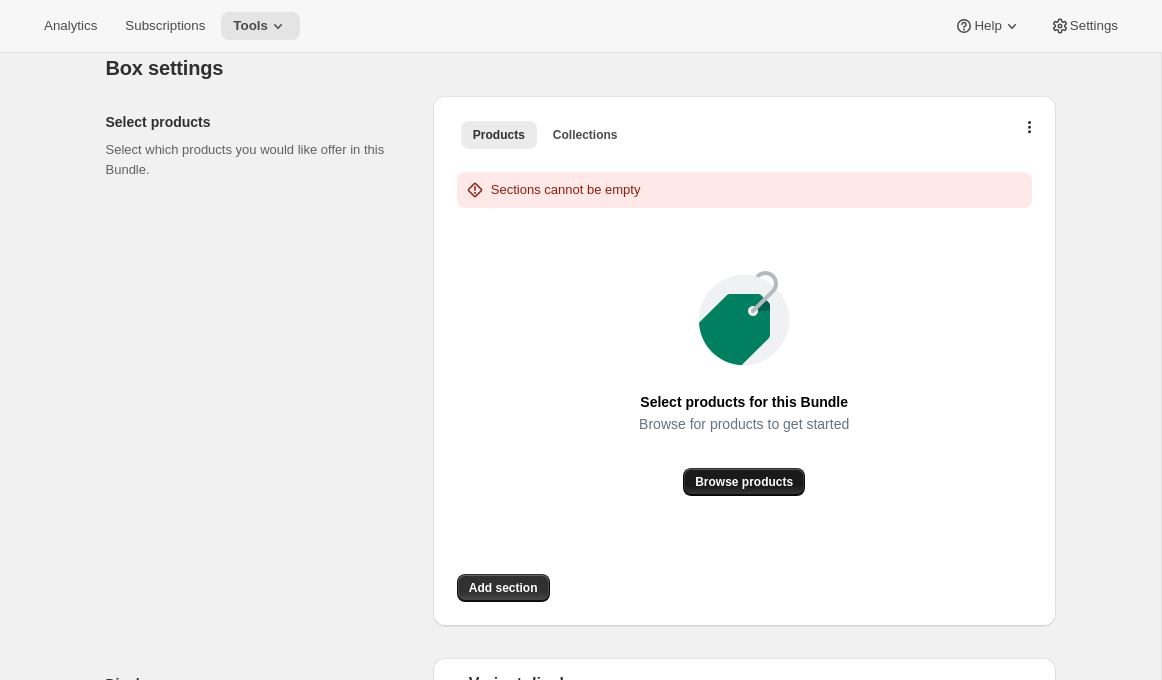 scroll, scrollTop: 524, scrollLeft: 0, axis: vertical 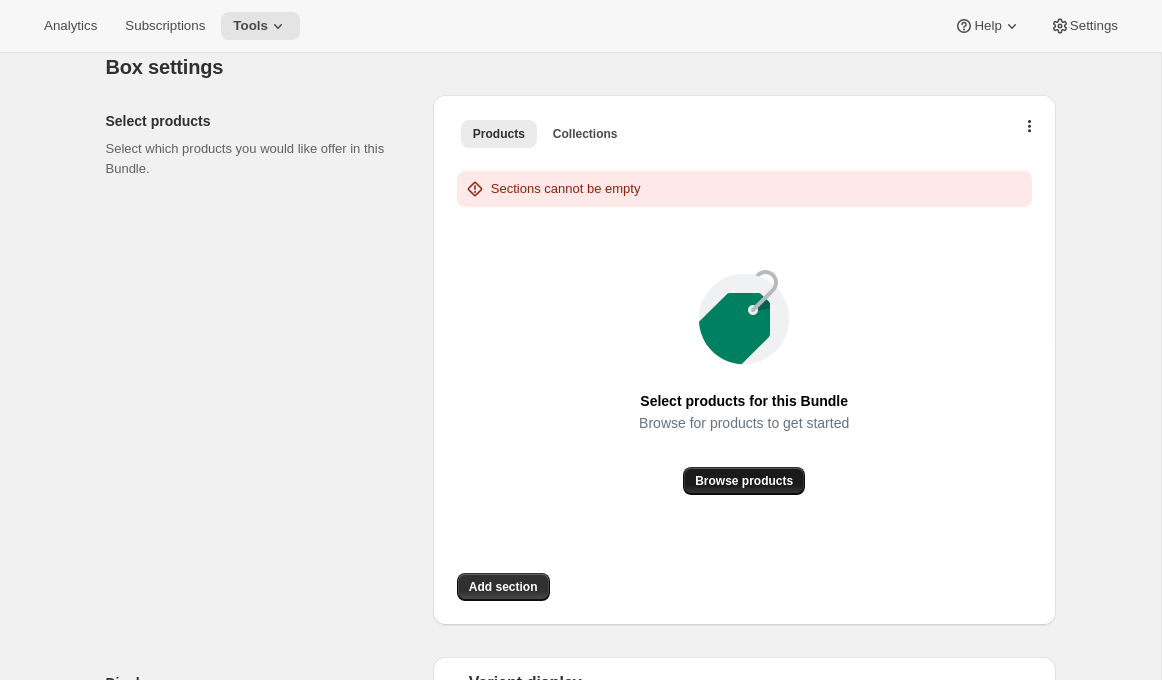 click on "Browse products" at bounding box center (744, 481) 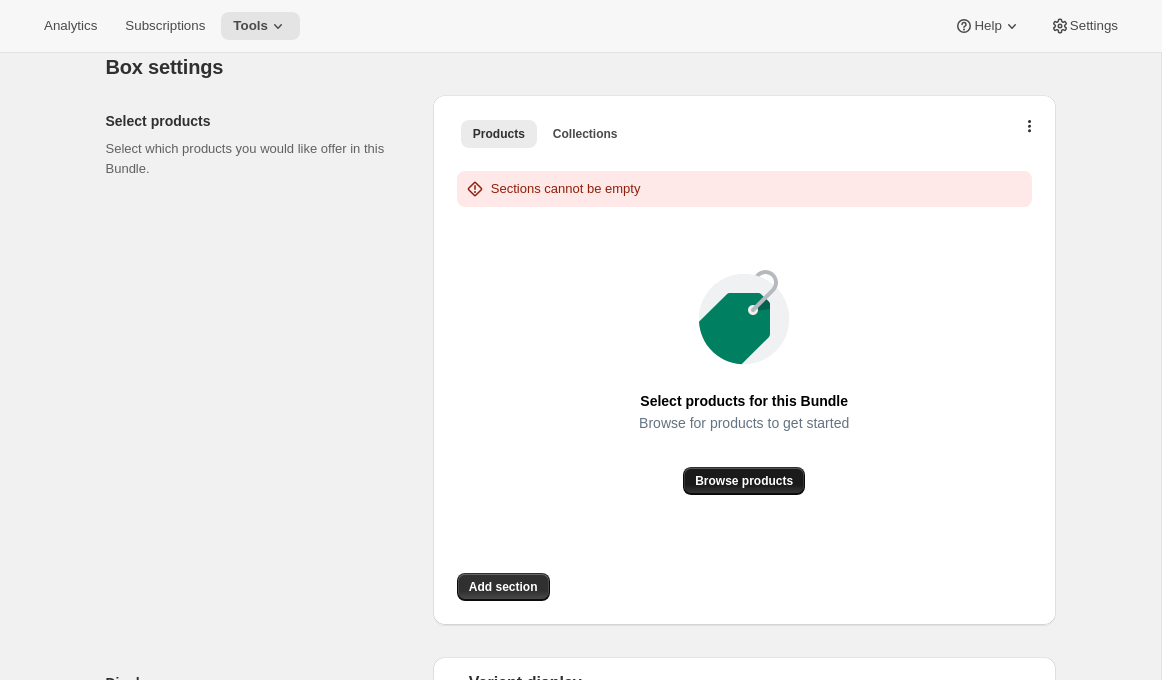 click on "Browse products" at bounding box center (744, 481) 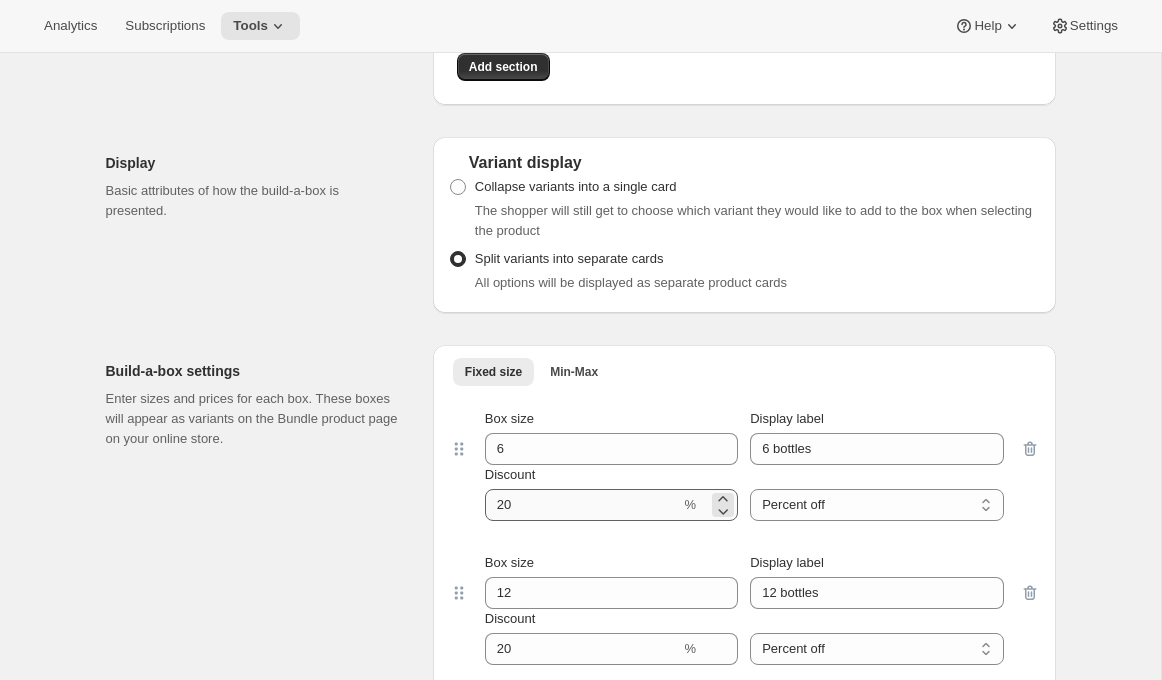 scroll, scrollTop: 1682, scrollLeft: 0, axis: vertical 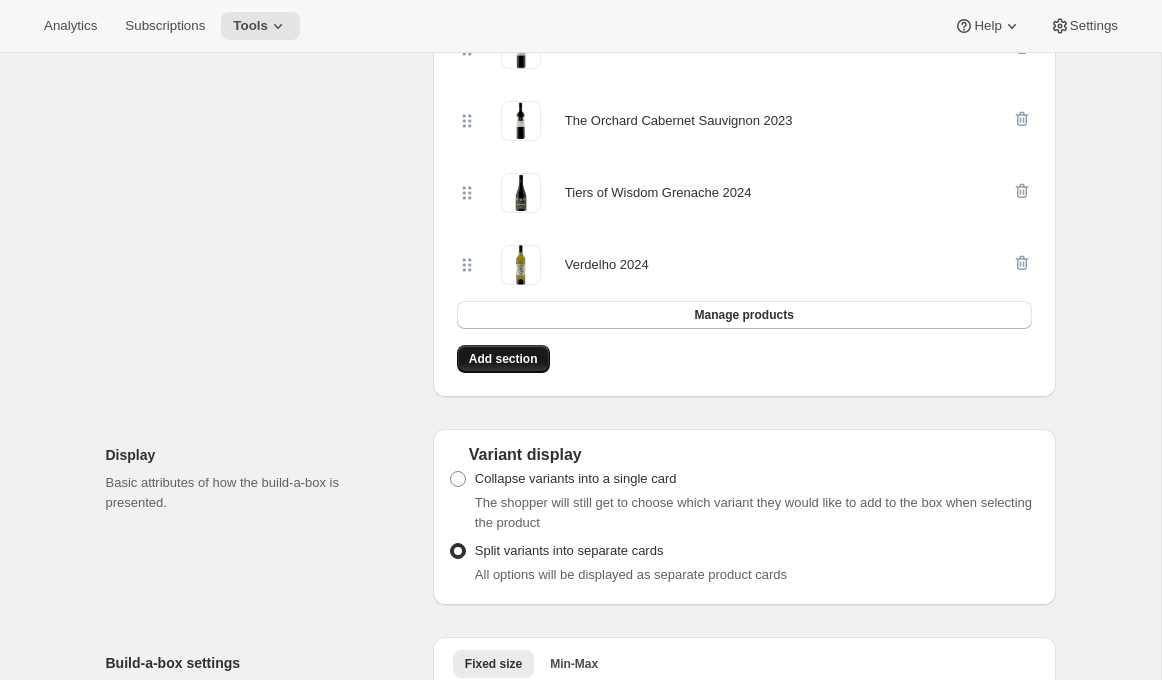 click on "Add section" at bounding box center (503, 359) 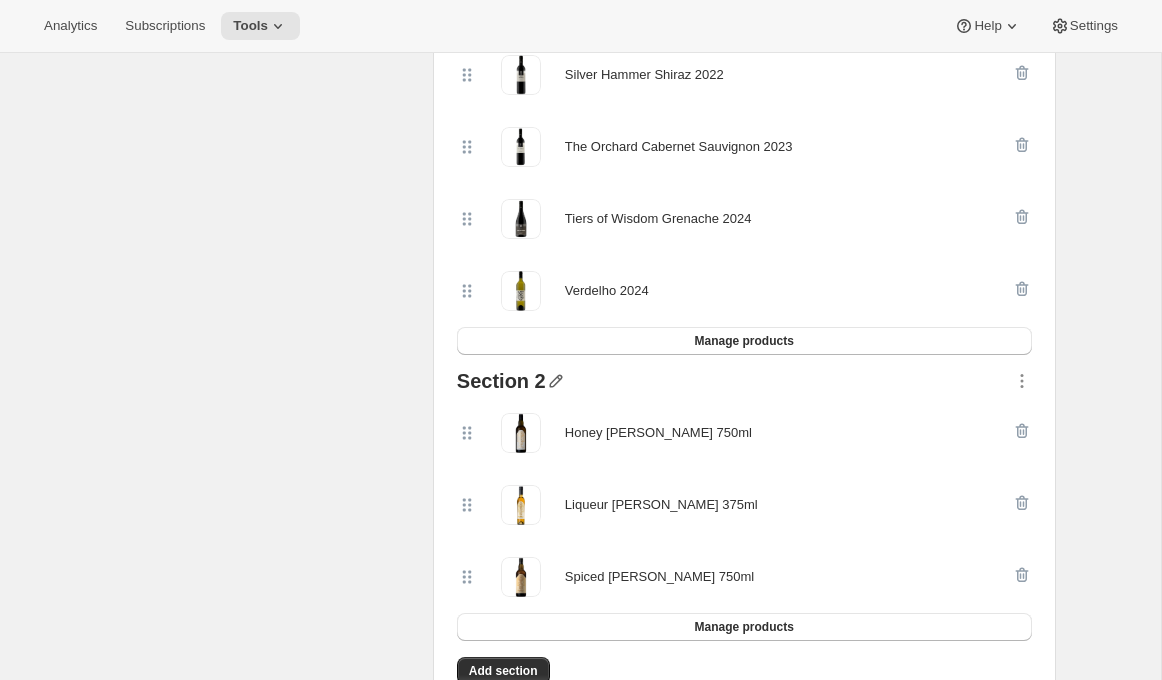 click 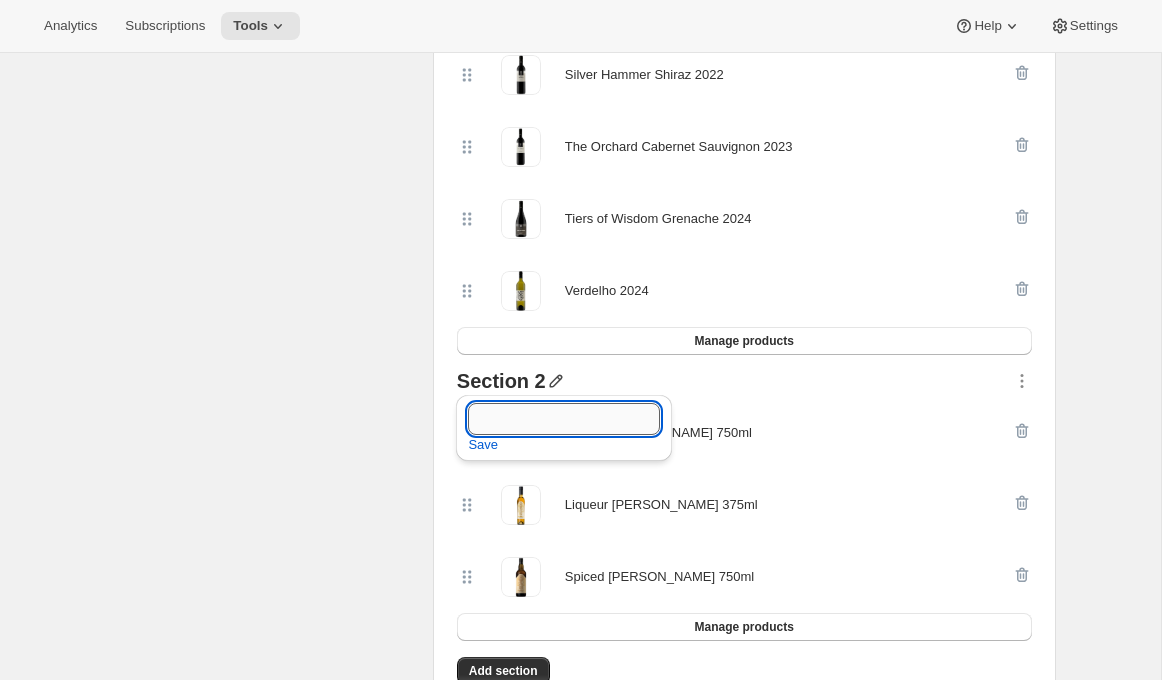 click at bounding box center [564, 419] 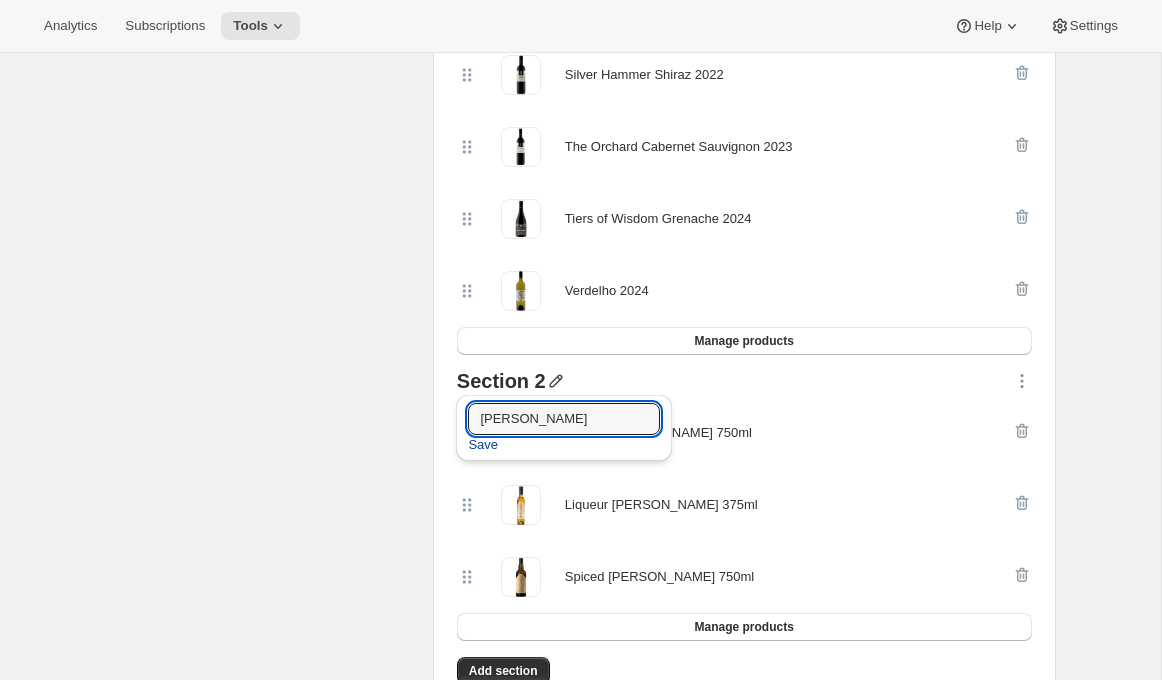 type on "[PERSON_NAME]" 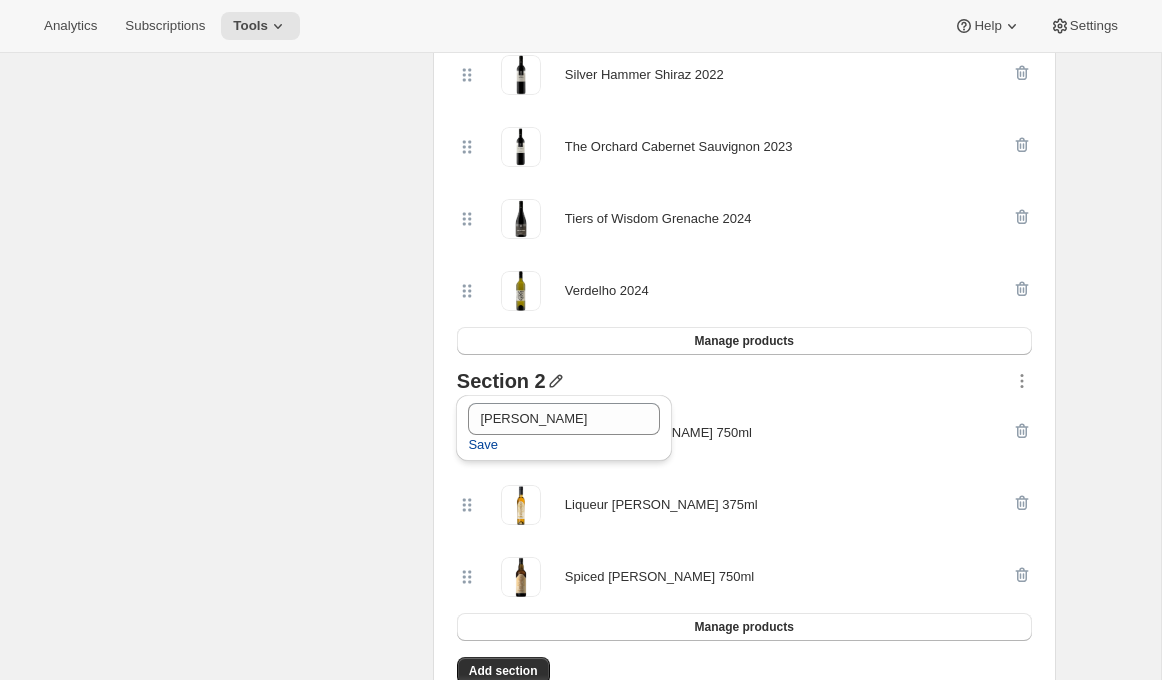 click on "Save" at bounding box center (483, 445) 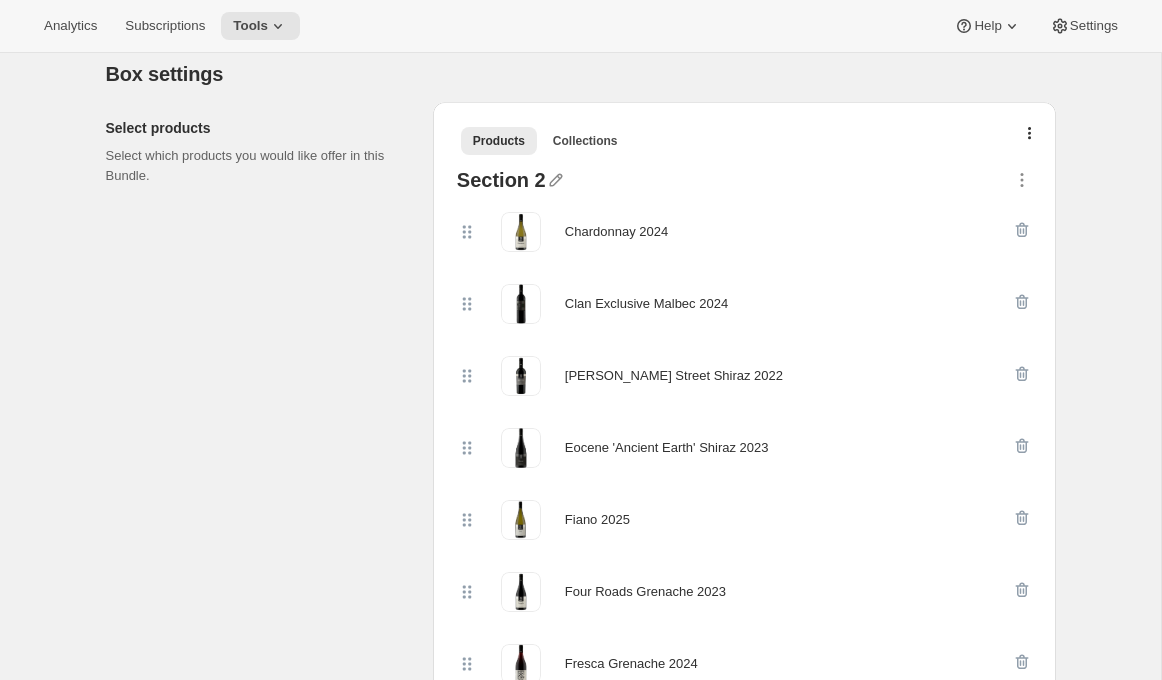 scroll, scrollTop: 224, scrollLeft: 0, axis: vertical 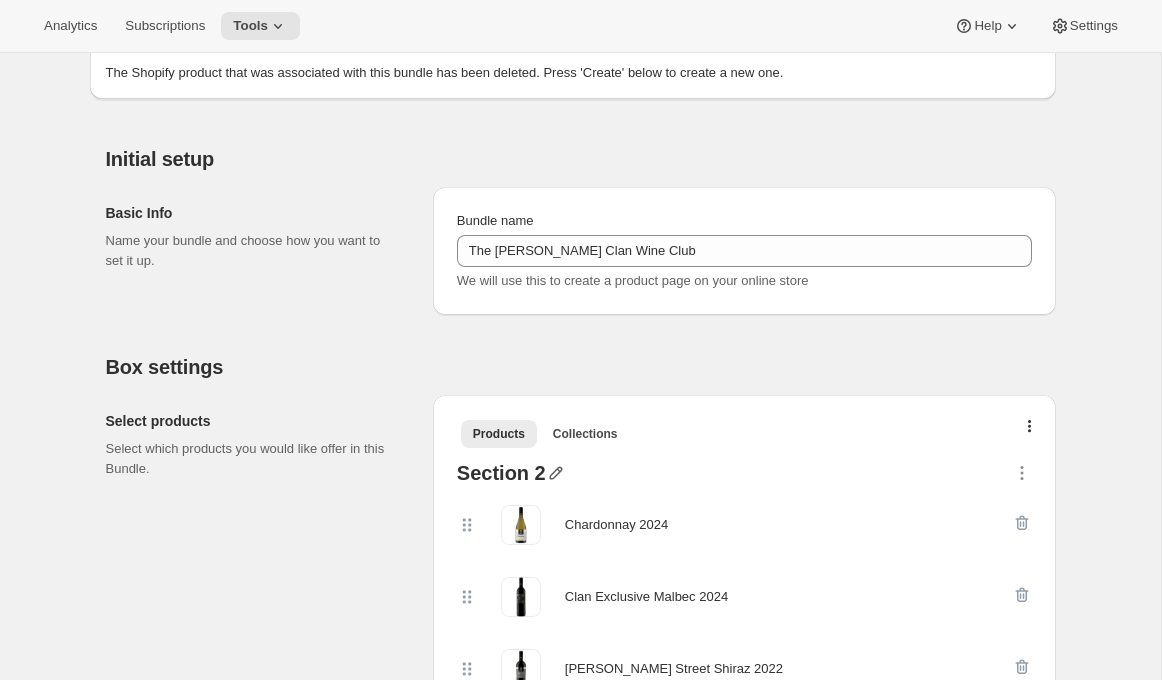 click 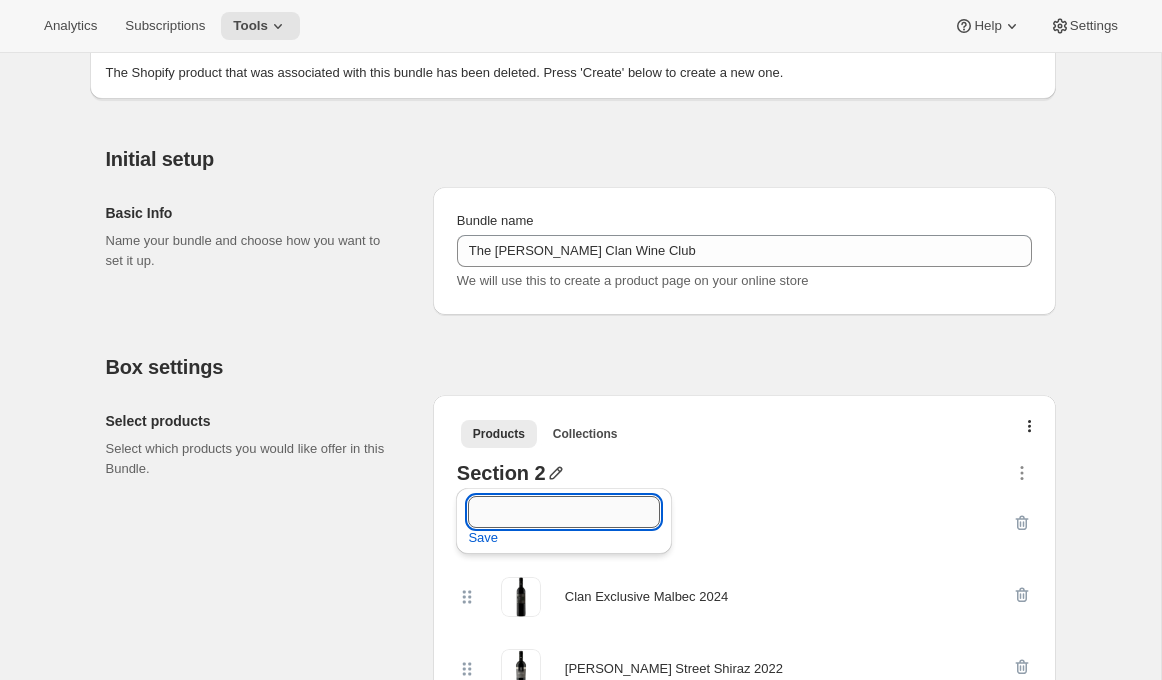 click at bounding box center [564, 512] 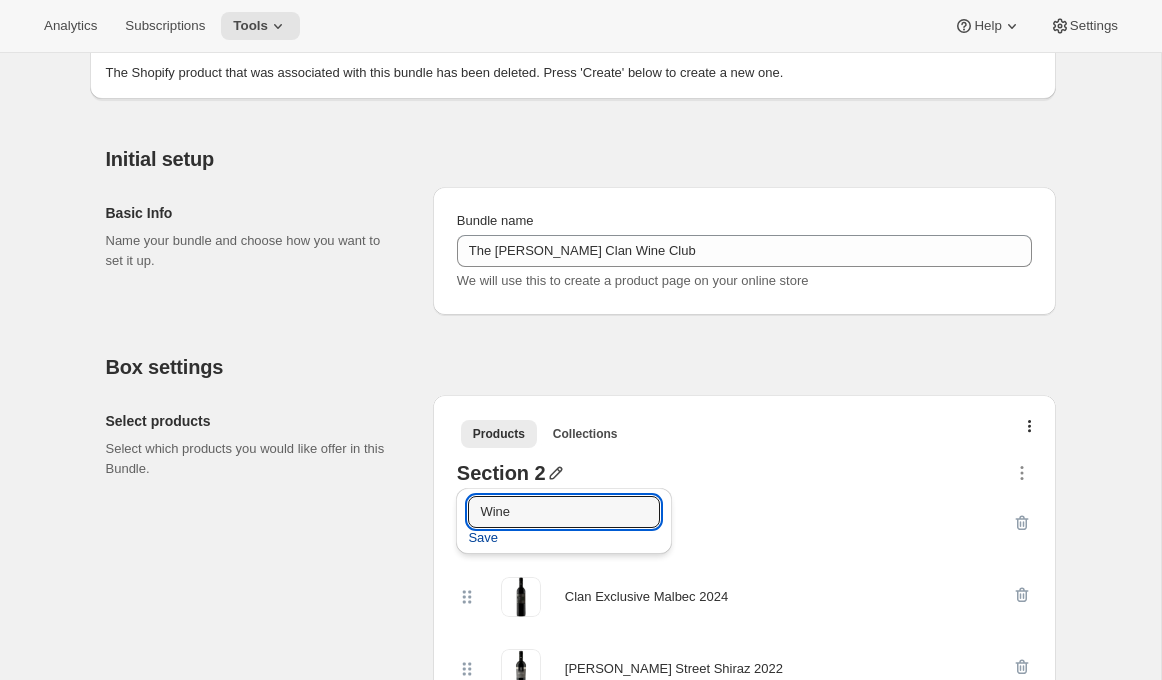 type on "Wine" 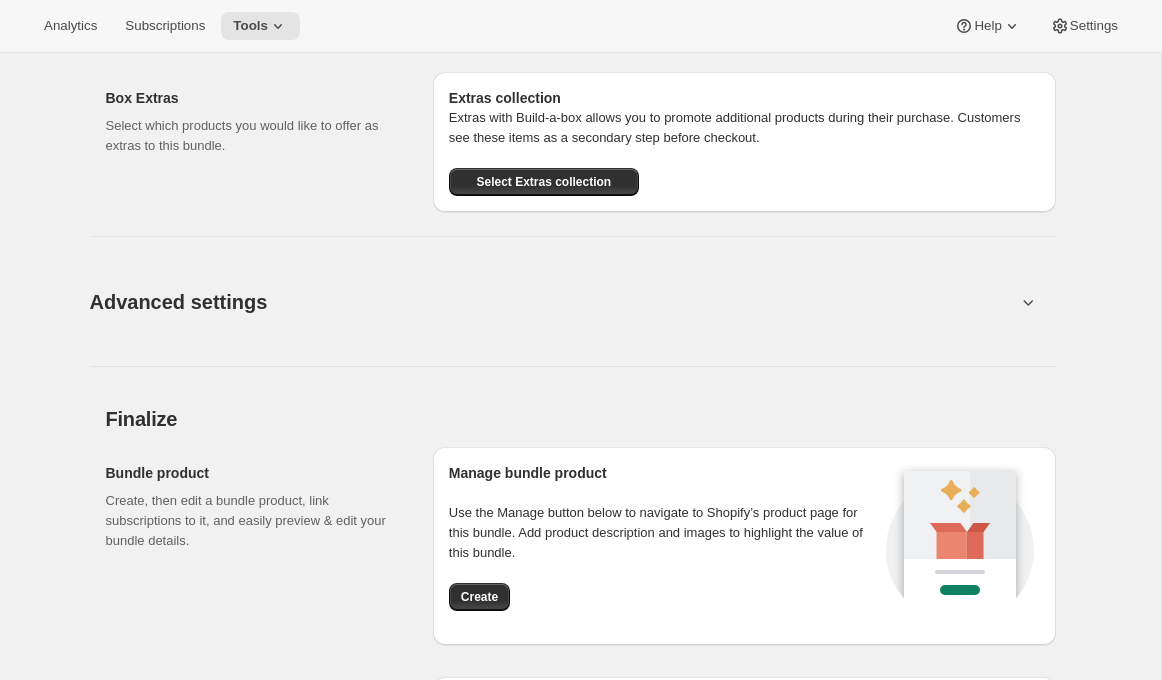 scroll, scrollTop: 3405, scrollLeft: 0, axis: vertical 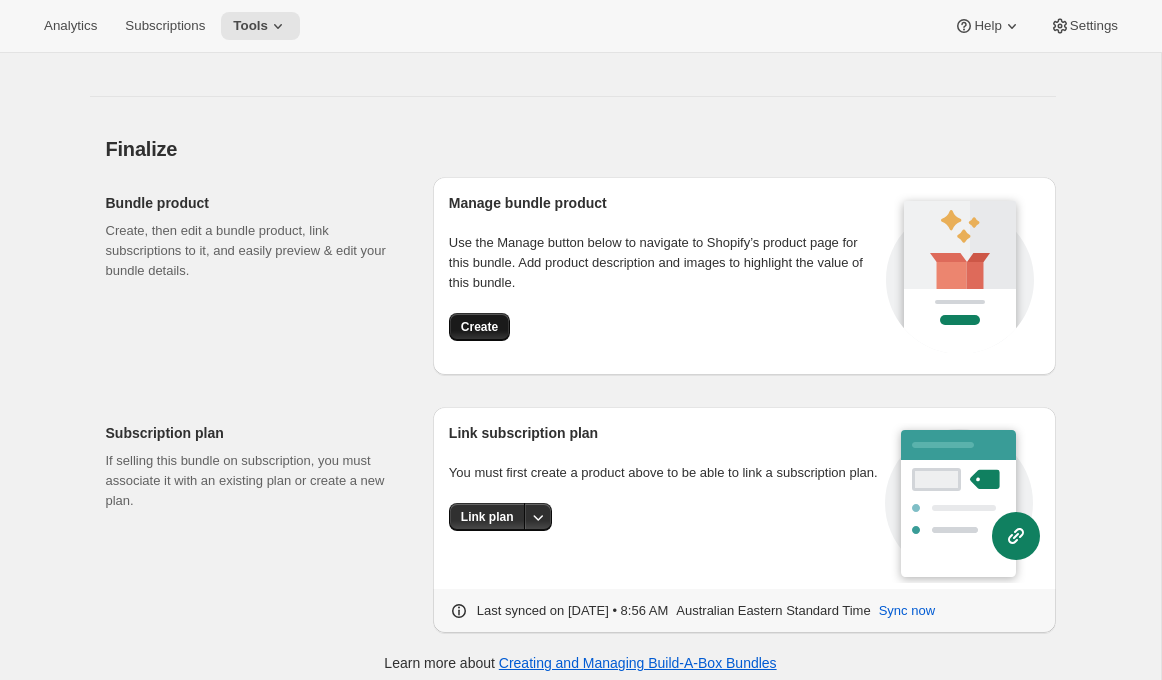 click on "Create" at bounding box center [479, 327] 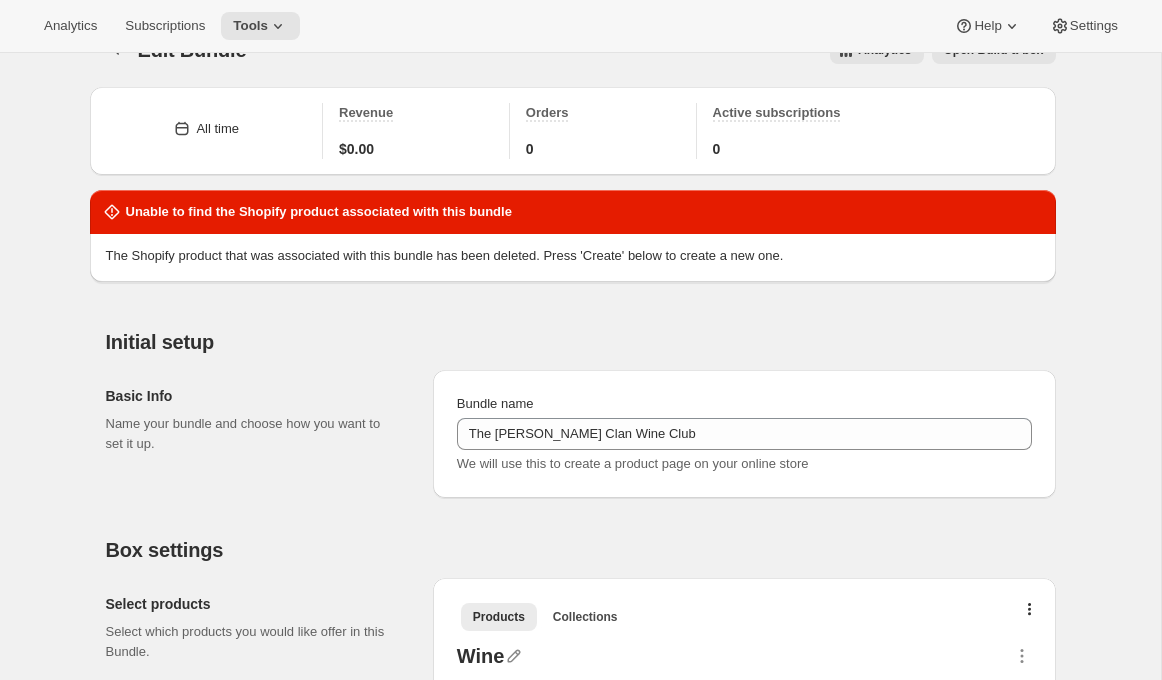 scroll, scrollTop: 0, scrollLeft: 0, axis: both 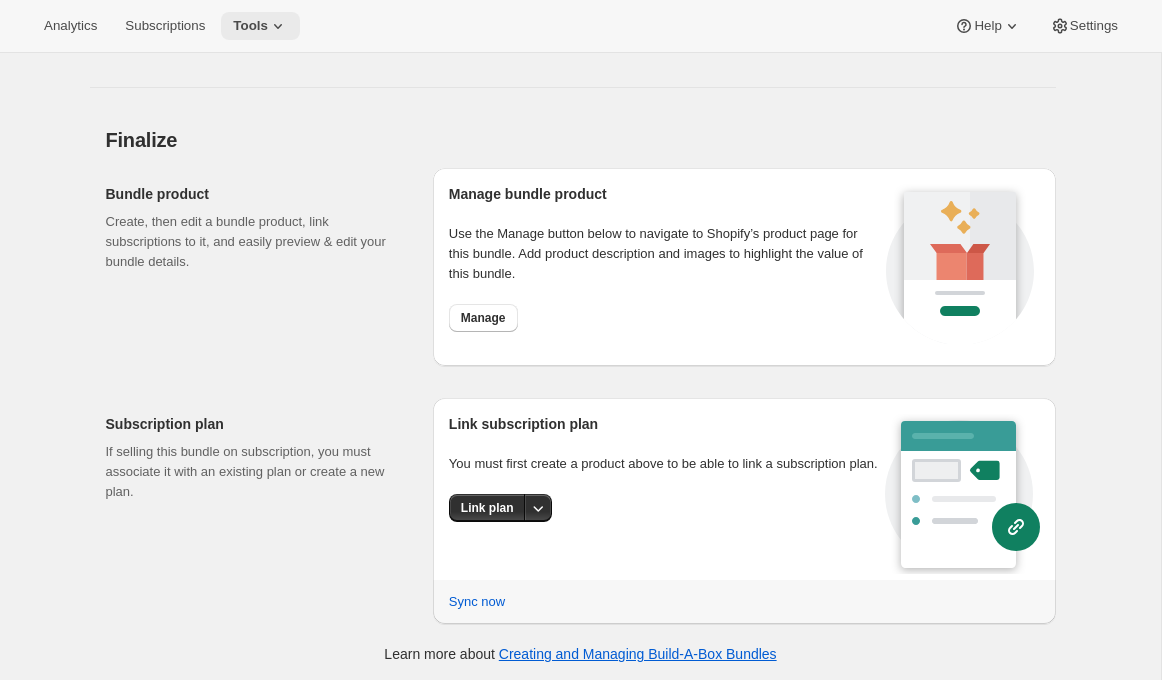 click 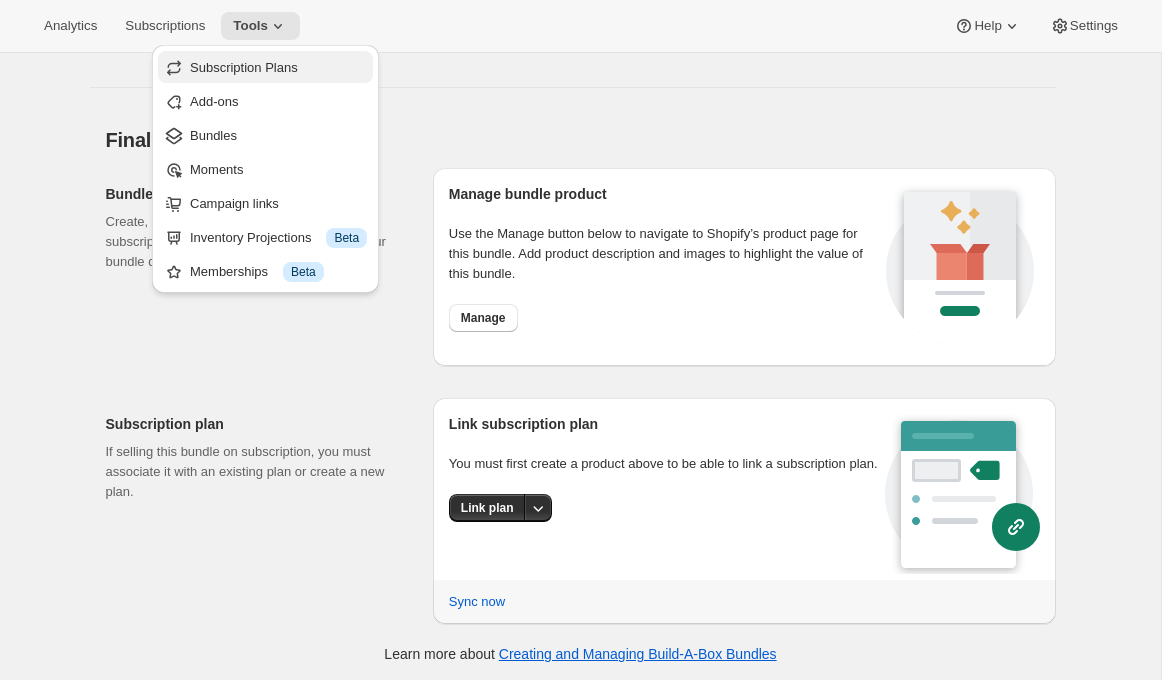 click on "Subscription Plans" at bounding box center [244, 67] 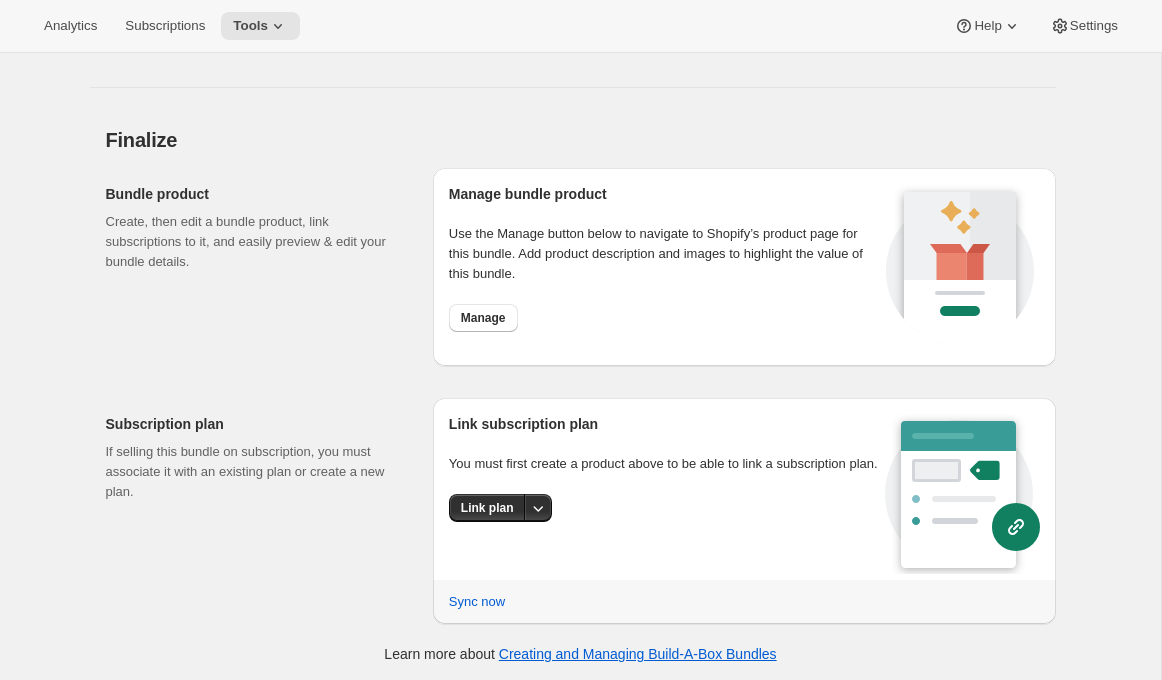 scroll, scrollTop: 0, scrollLeft: 0, axis: both 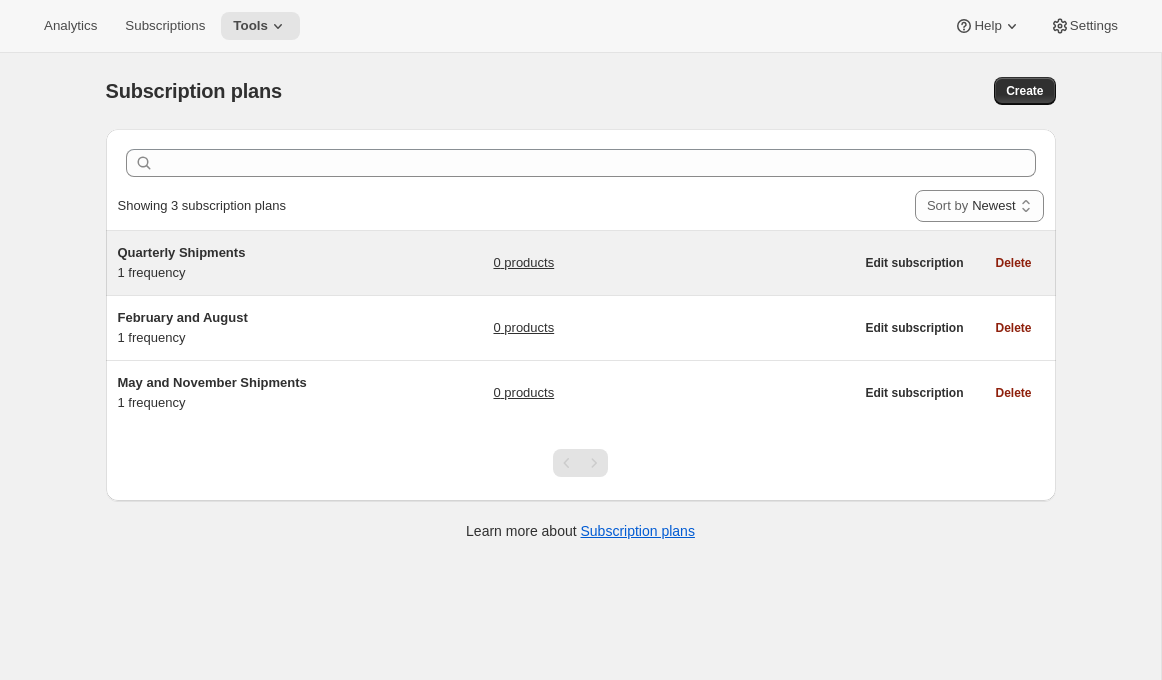click on "Quarterly Shipments 1 frequency 0   products Edit subscription Delete" at bounding box center [581, 263] 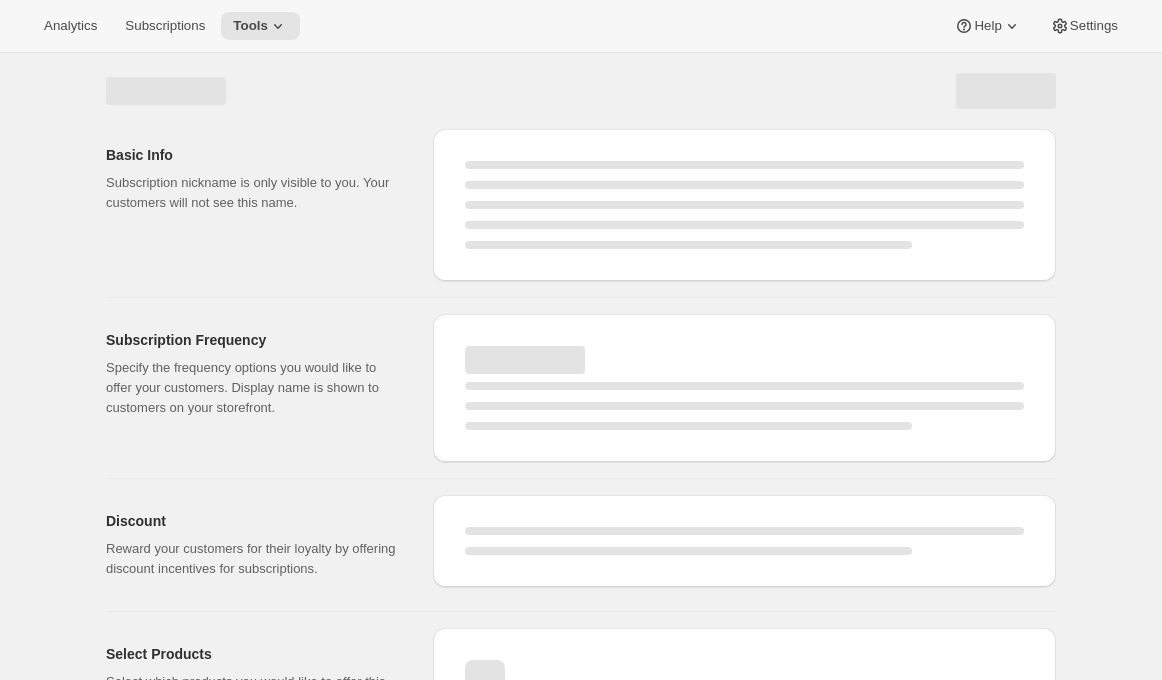 select on "WEEK" 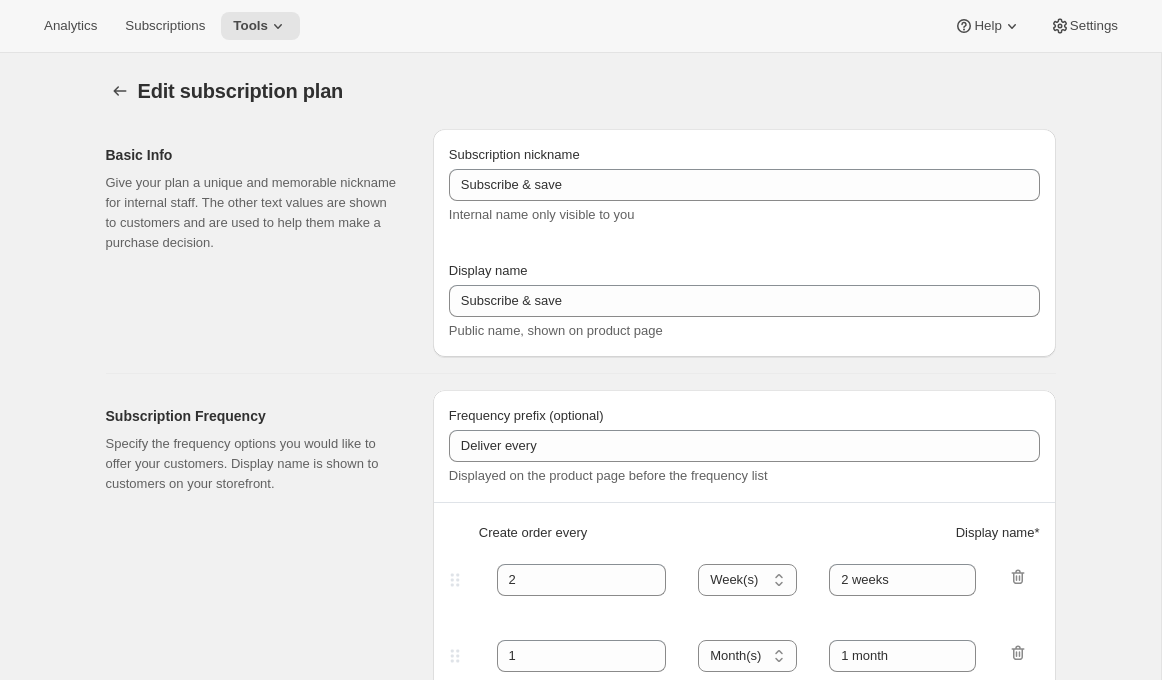 type on "Quarterly Shipments" 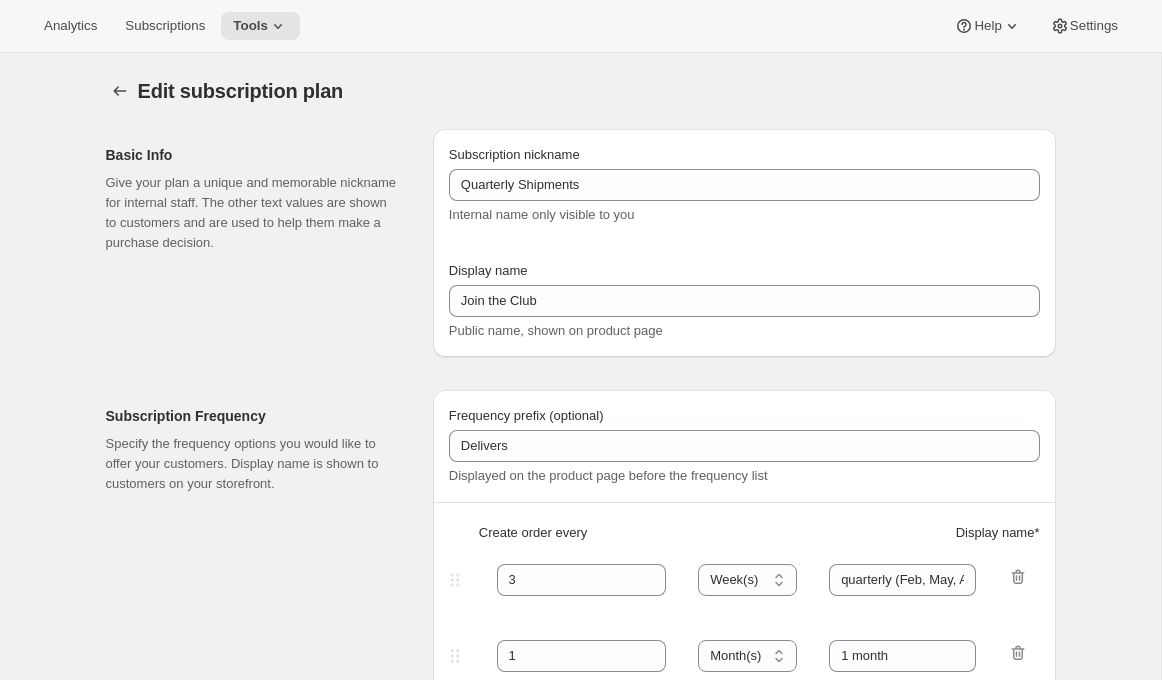 select on "YEARDAY" 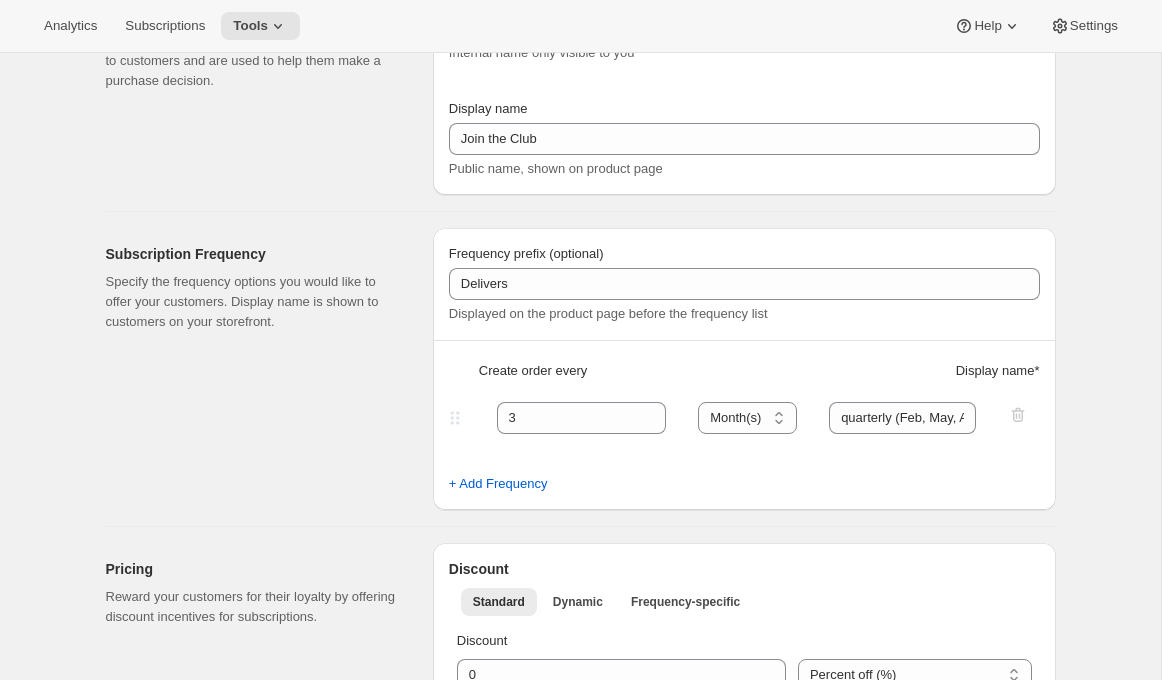 scroll, scrollTop: 0, scrollLeft: 0, axis: both 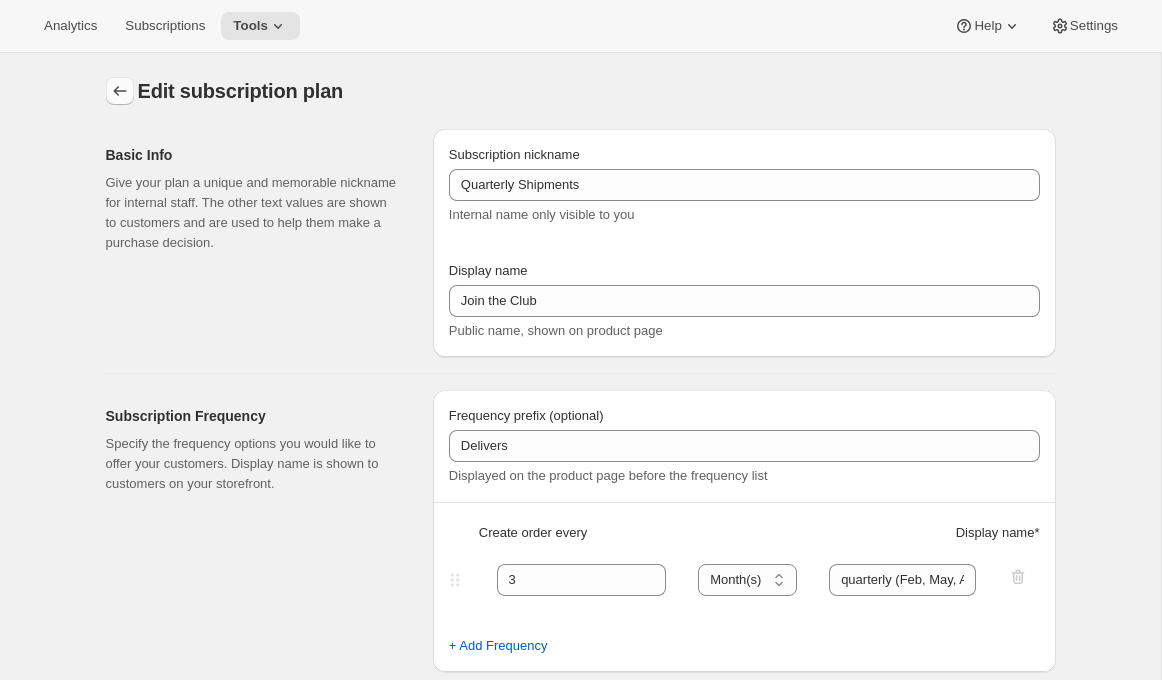 click 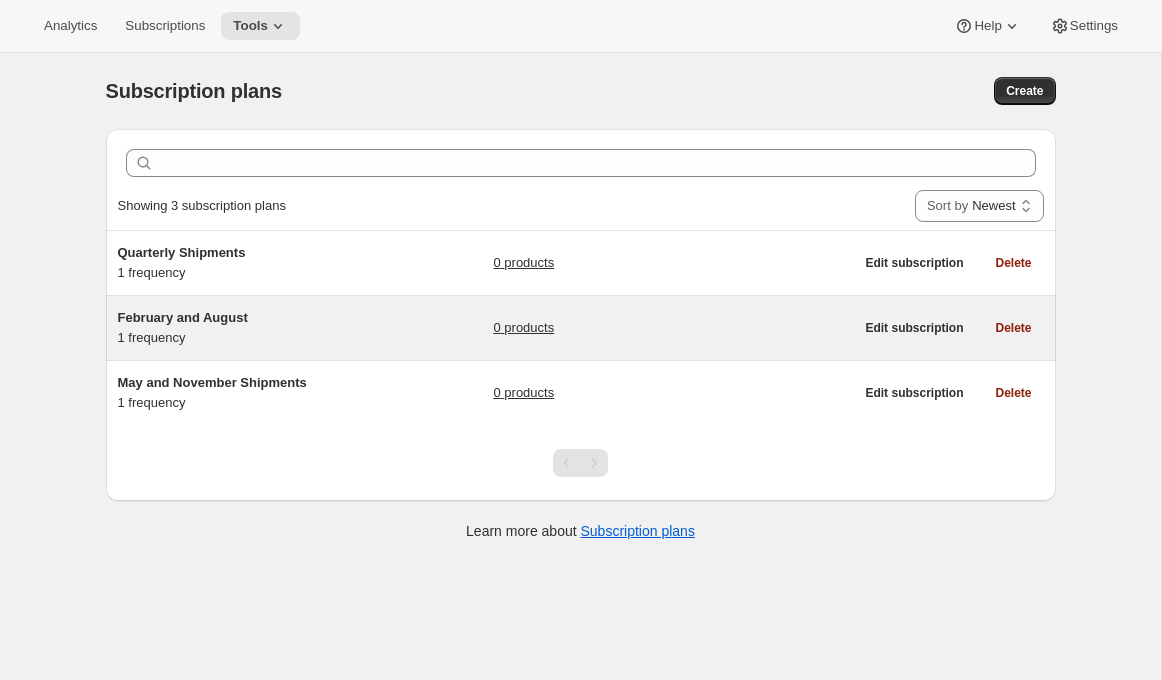 click on "February and August 1 frequency" at bounding box center (243, 328) 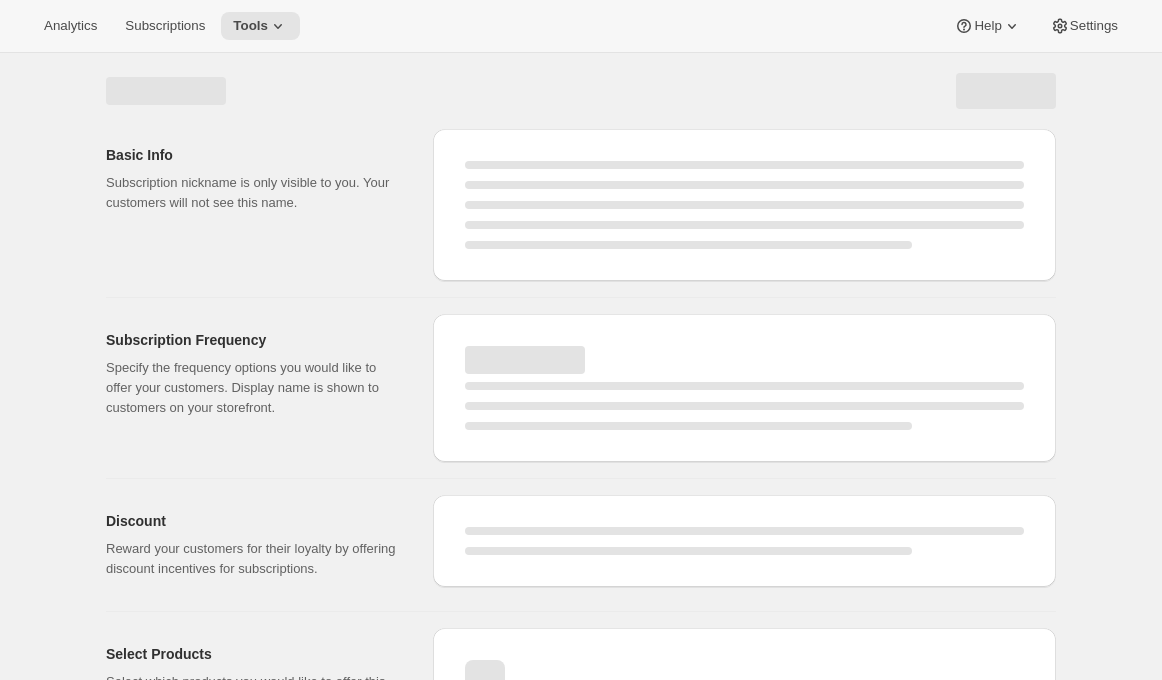 select on "WEEK" 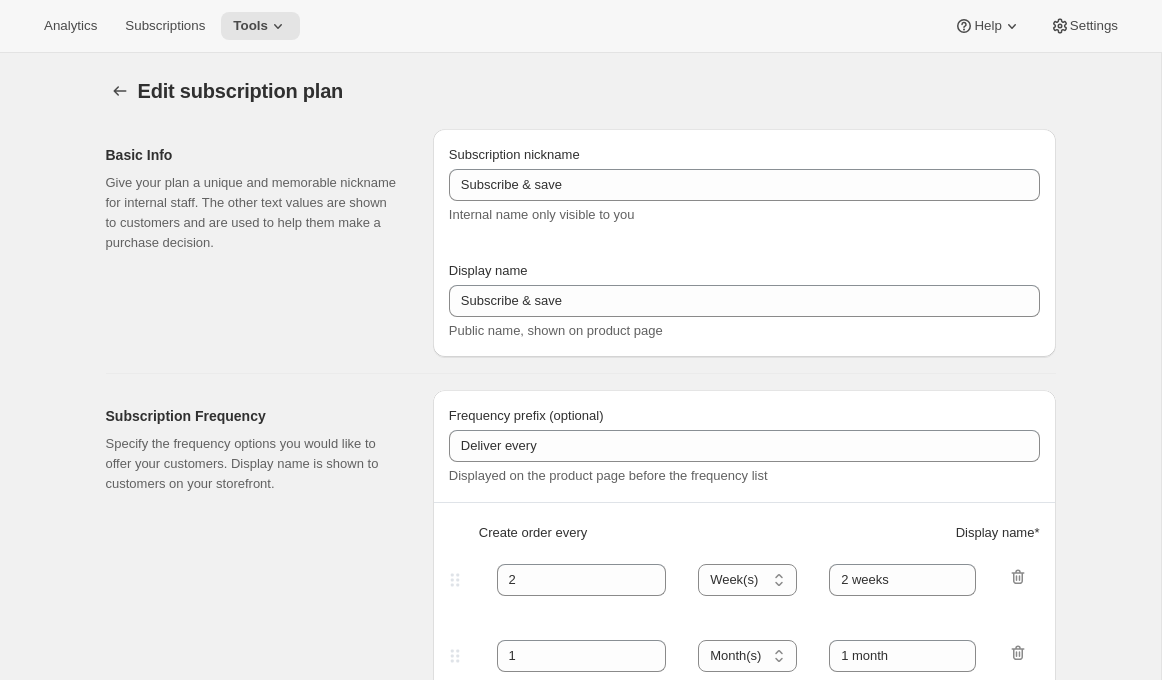 type on "February and August" 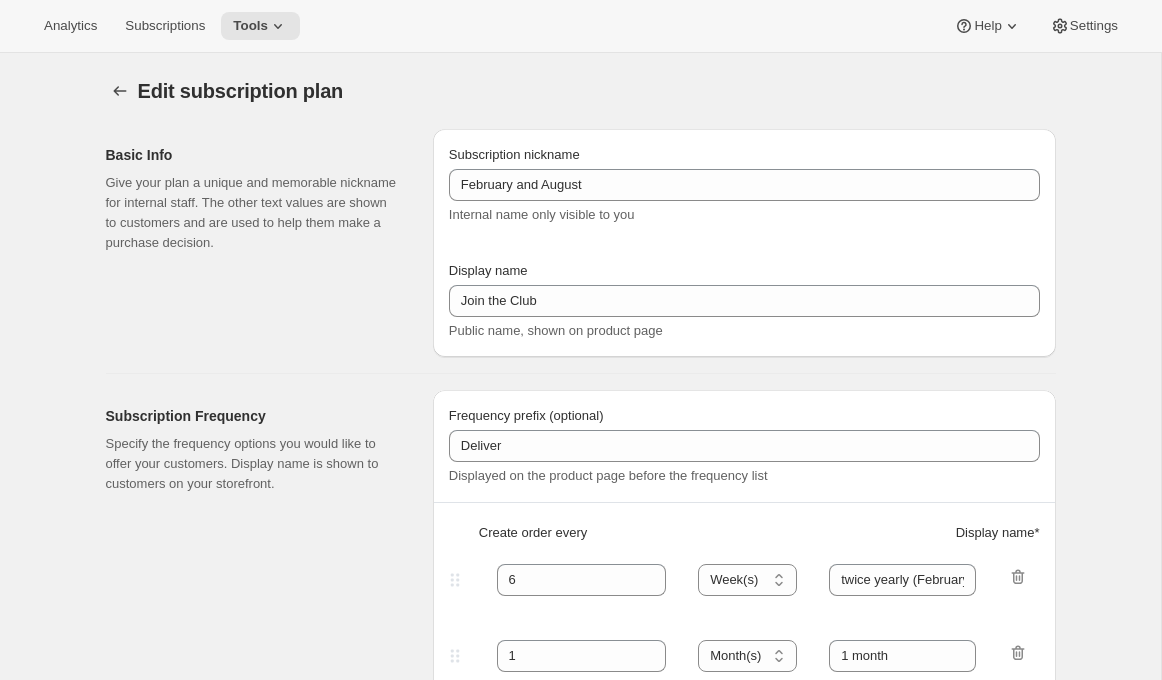 select on "YEARDAY" 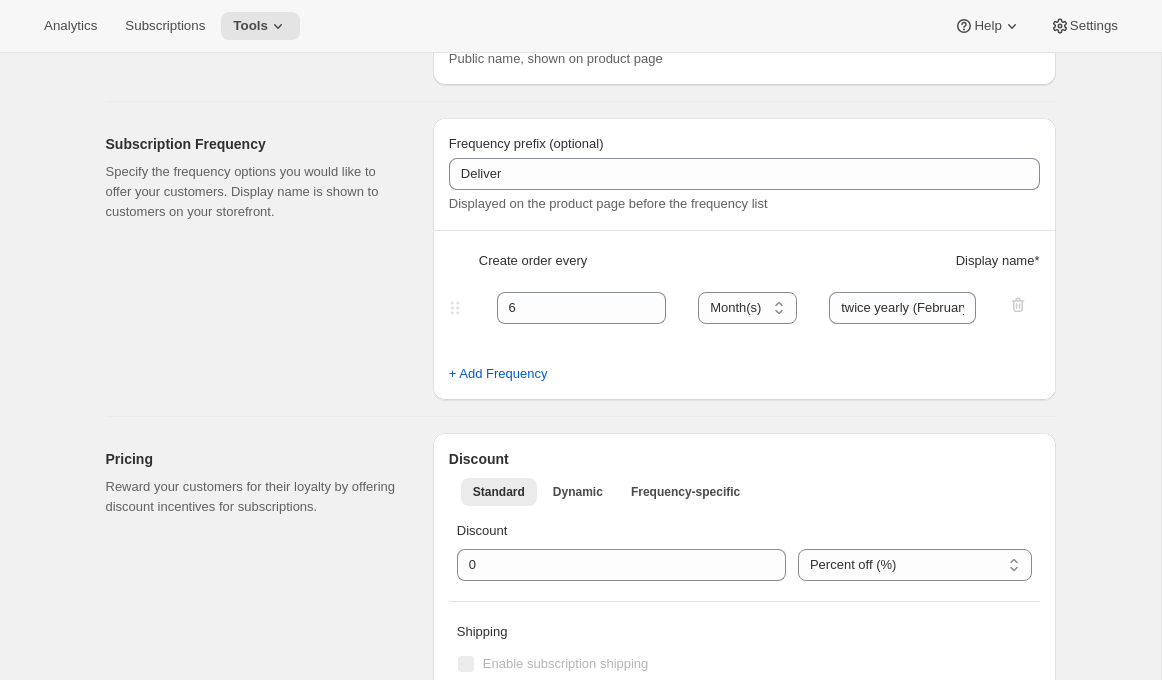 scroll, scrollTop: 0, scrollLeft: 0, axis: both 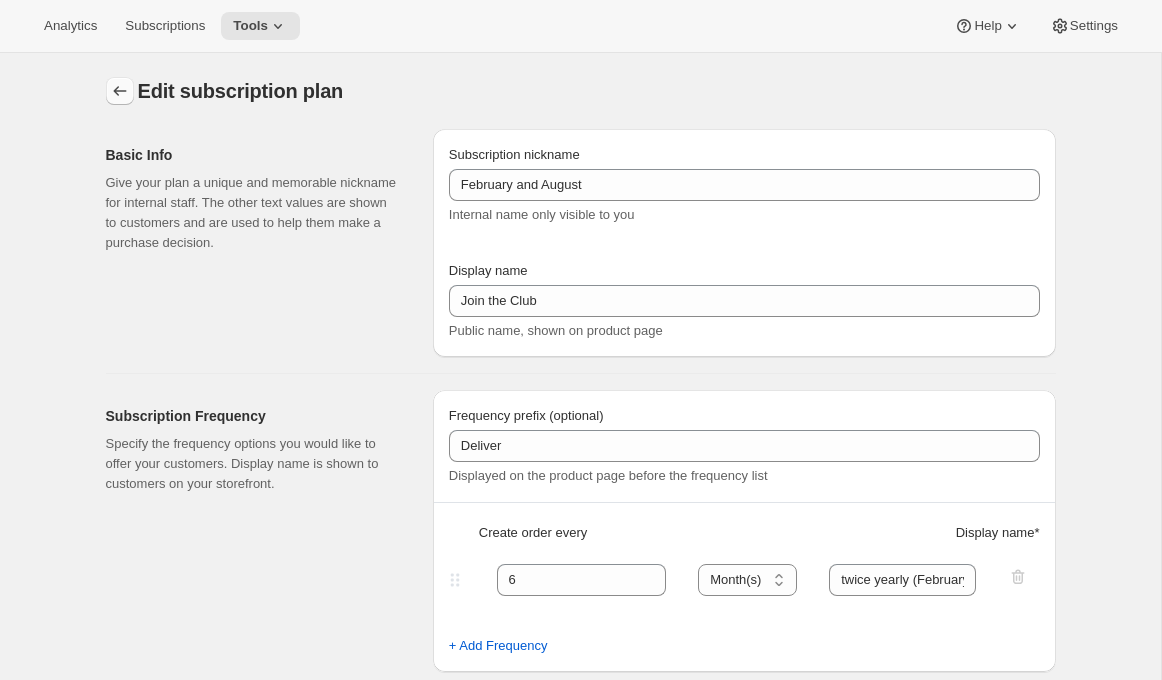 click 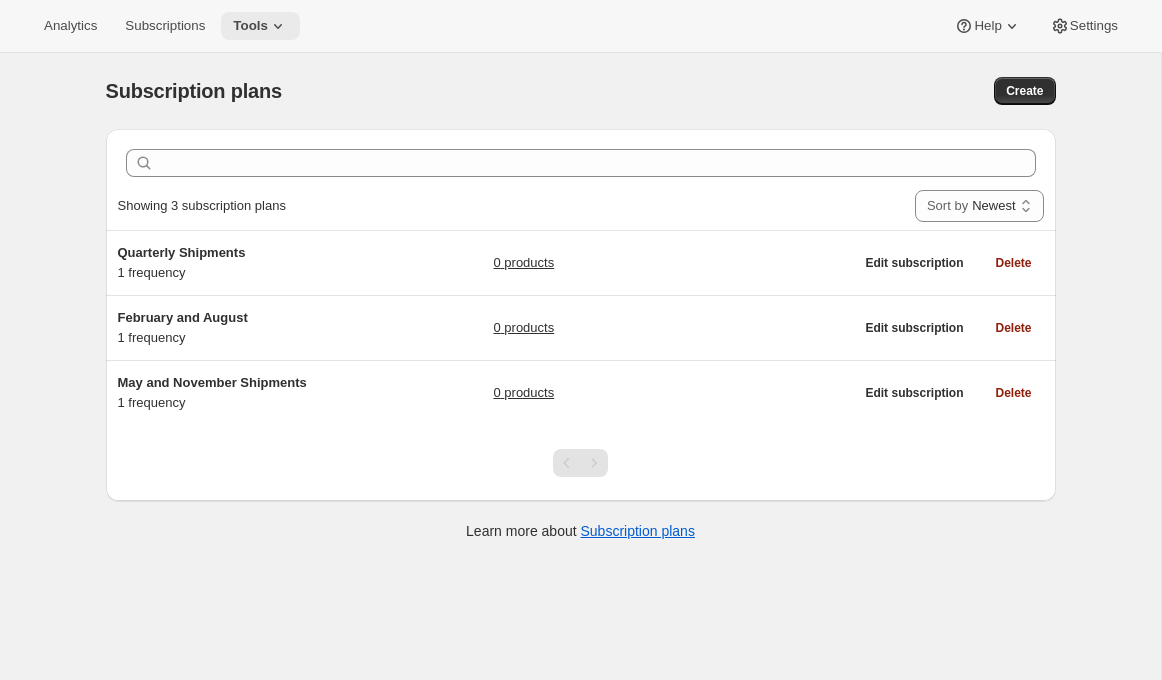 click 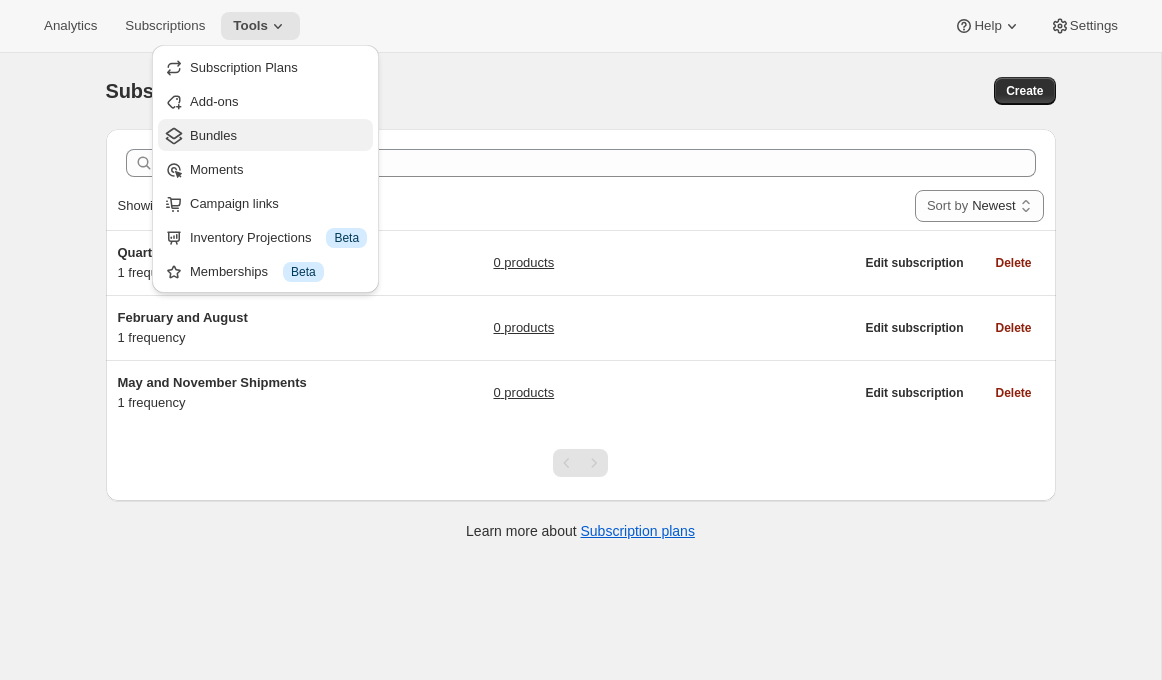 click on "Bundles" at bounding box center [278, 136] 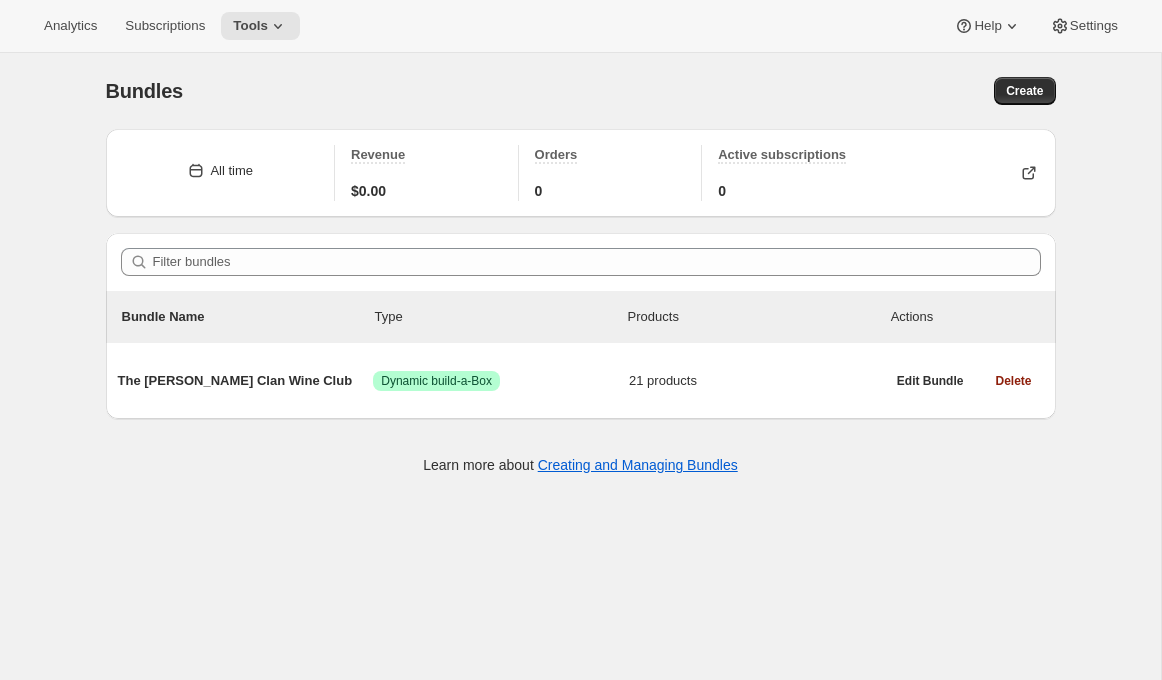 scroll, scrollTop: 53, scrollLeft: 0, axis: vertical 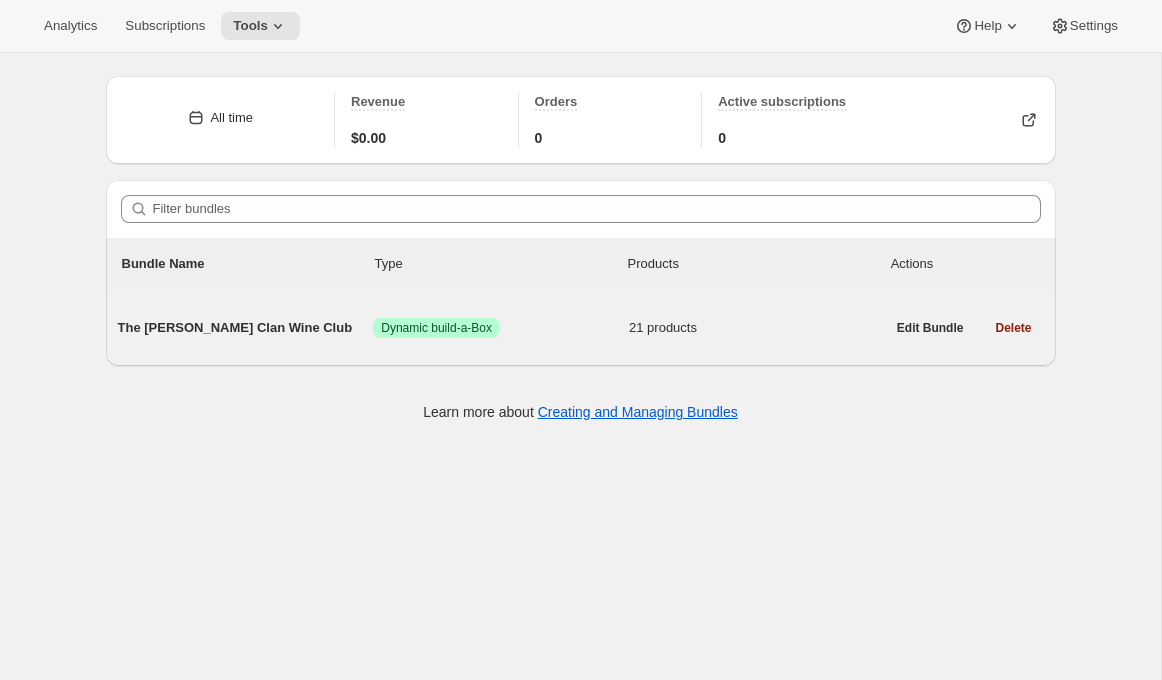 click on "The [PERSON_NAME] Clan Wine Club" at bounding box center (246, 328) 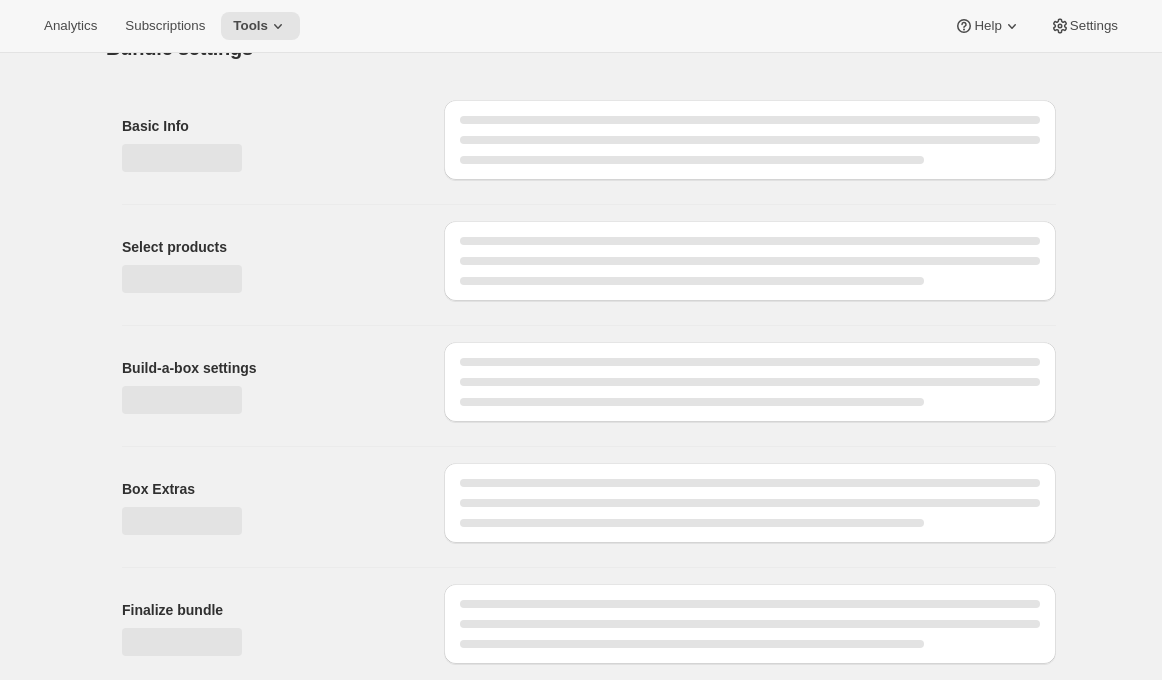 scroll, scrollTop: 0, scrollLeft: 0, axis: both 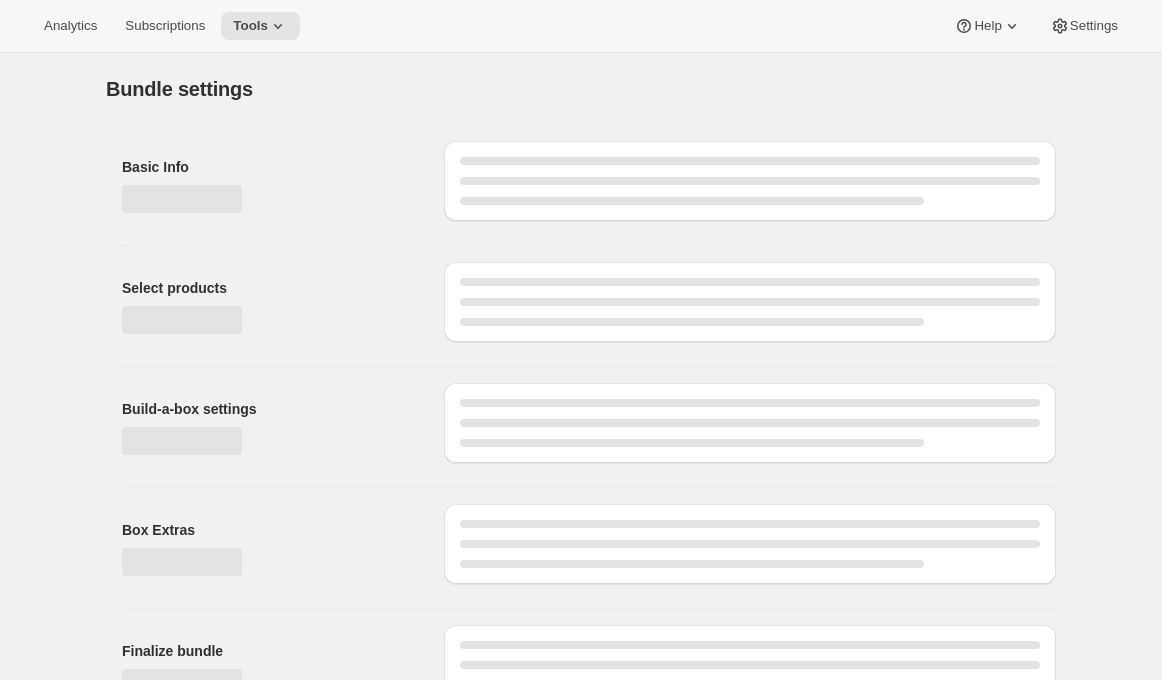 type on "The [PERSON_NAME] Clan Wine Club" 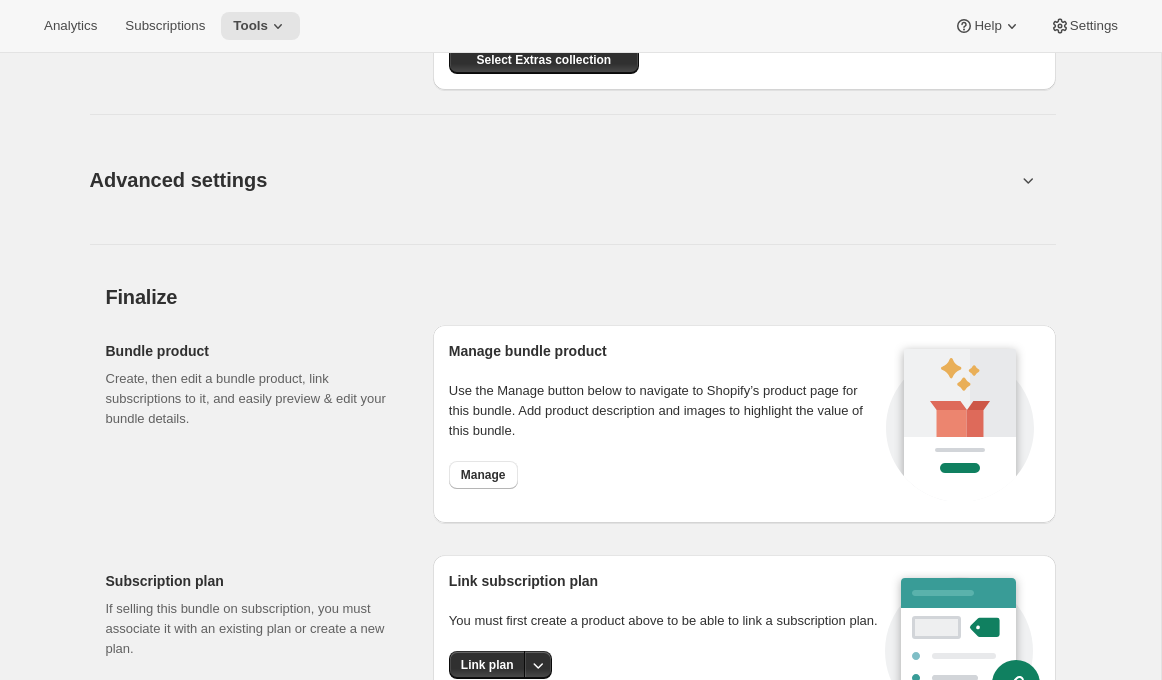 scroll, scrollTop: 3291, scrollLeft: 0, axis: vertical 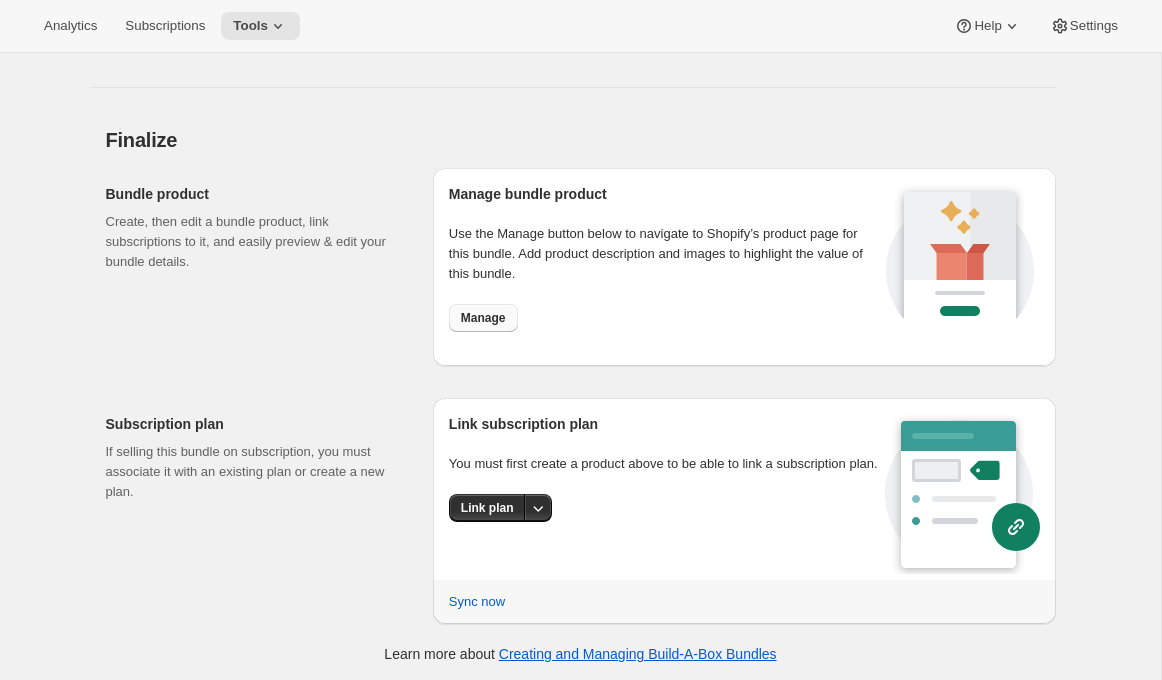 click on "Manage" at bounding box center (483, 318) 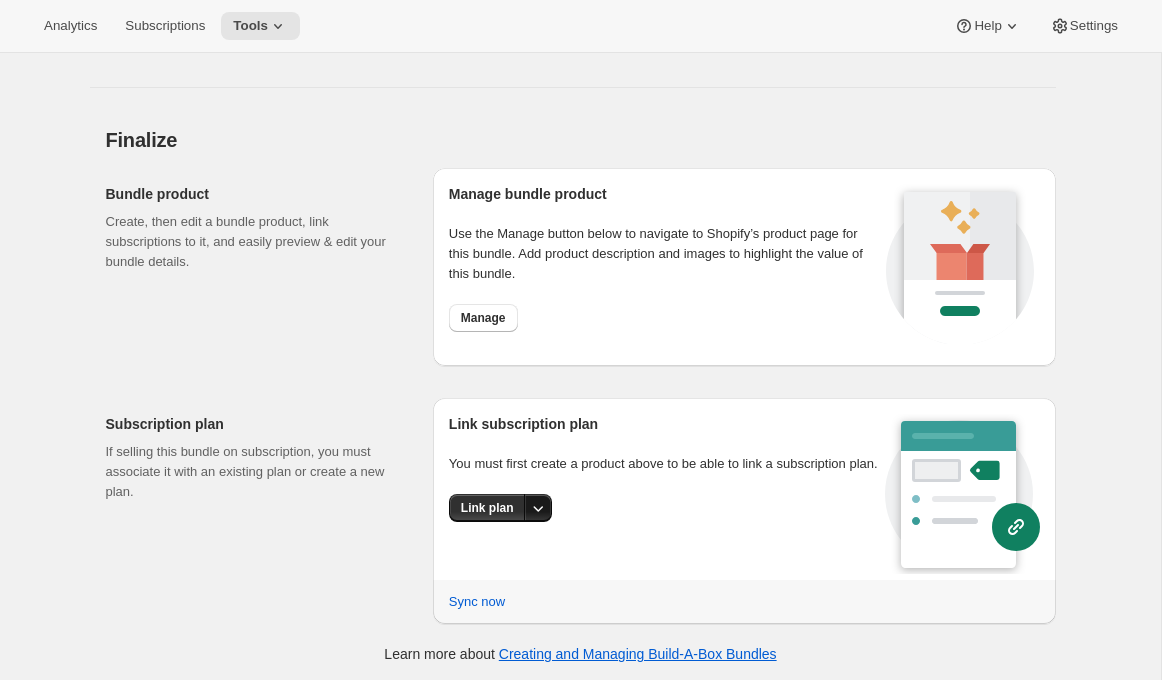 click 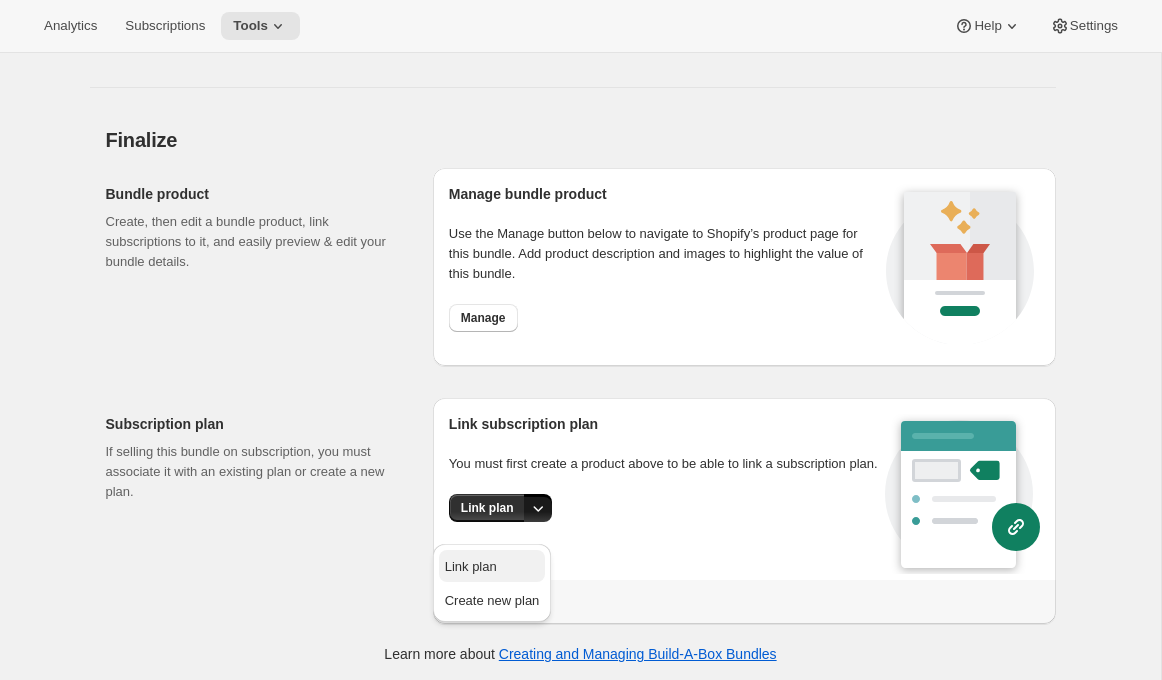 click on "Link plan" at bounding box center (492, 567) 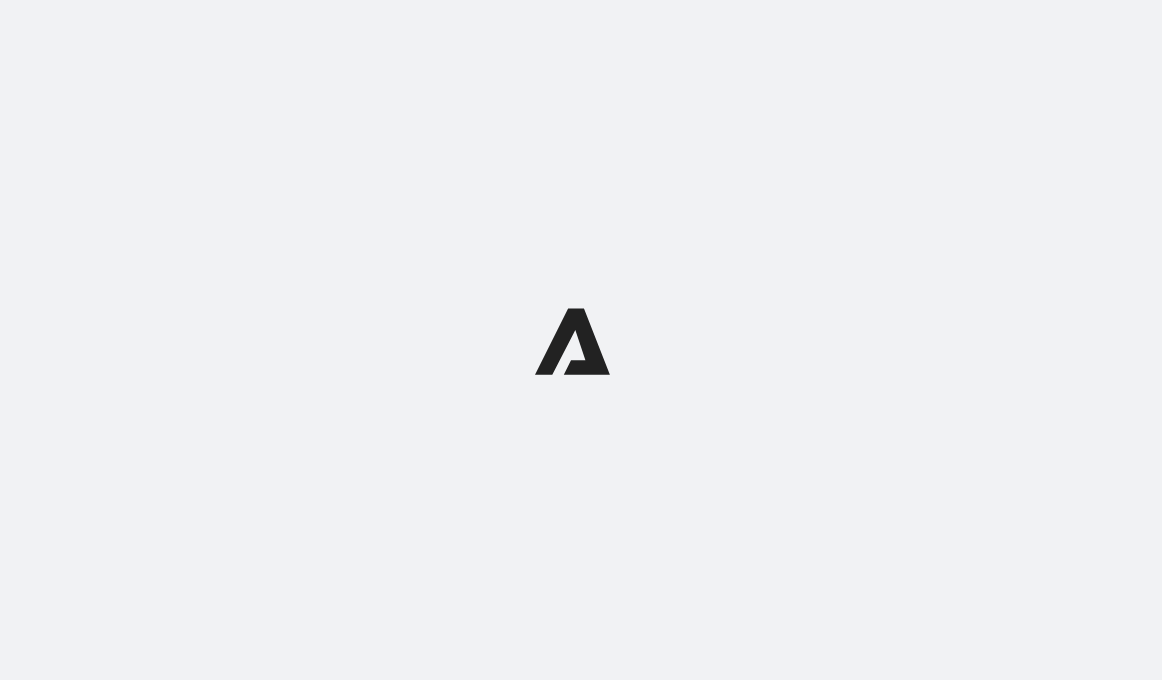 scroll, scrollTop: 0, scrollLeft: 0, axis: both 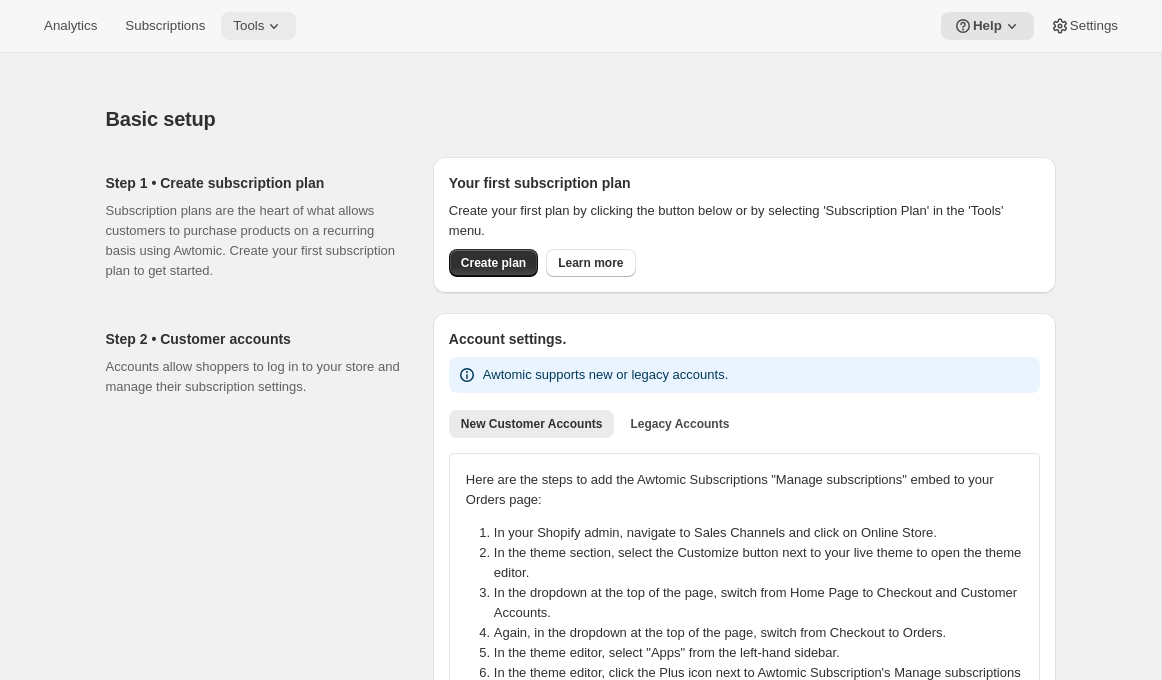 click on "Tools" at bounding box center (248, 26) 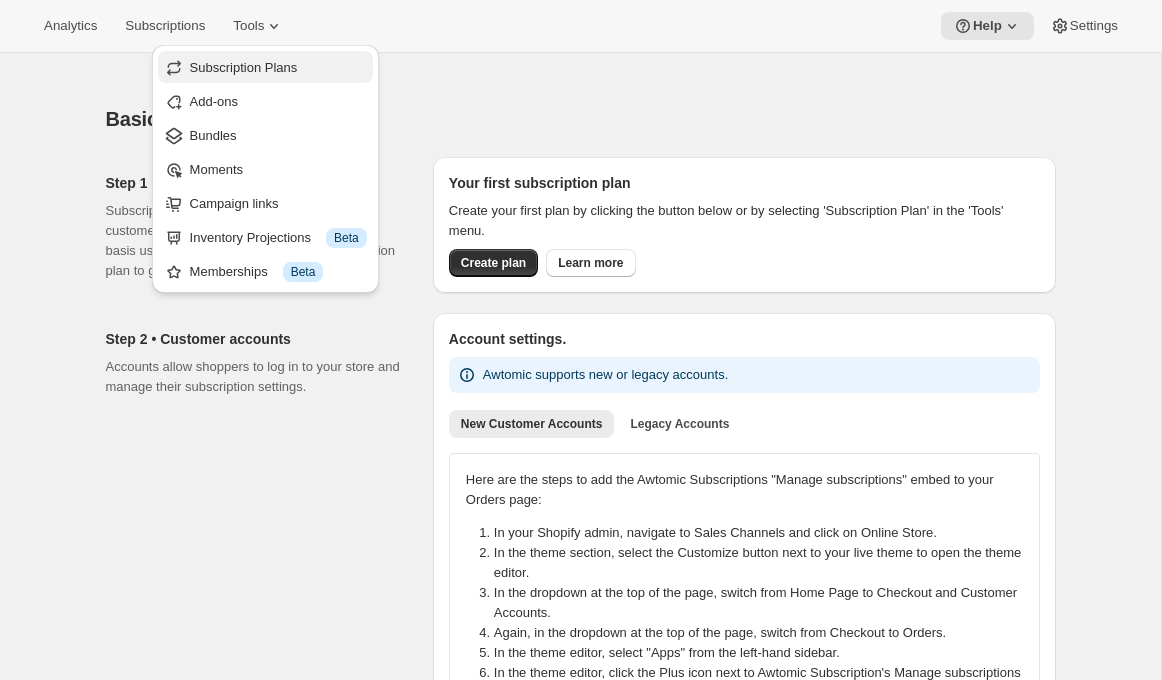 click on "Subscription Plans" at bounding box center [278, 68] 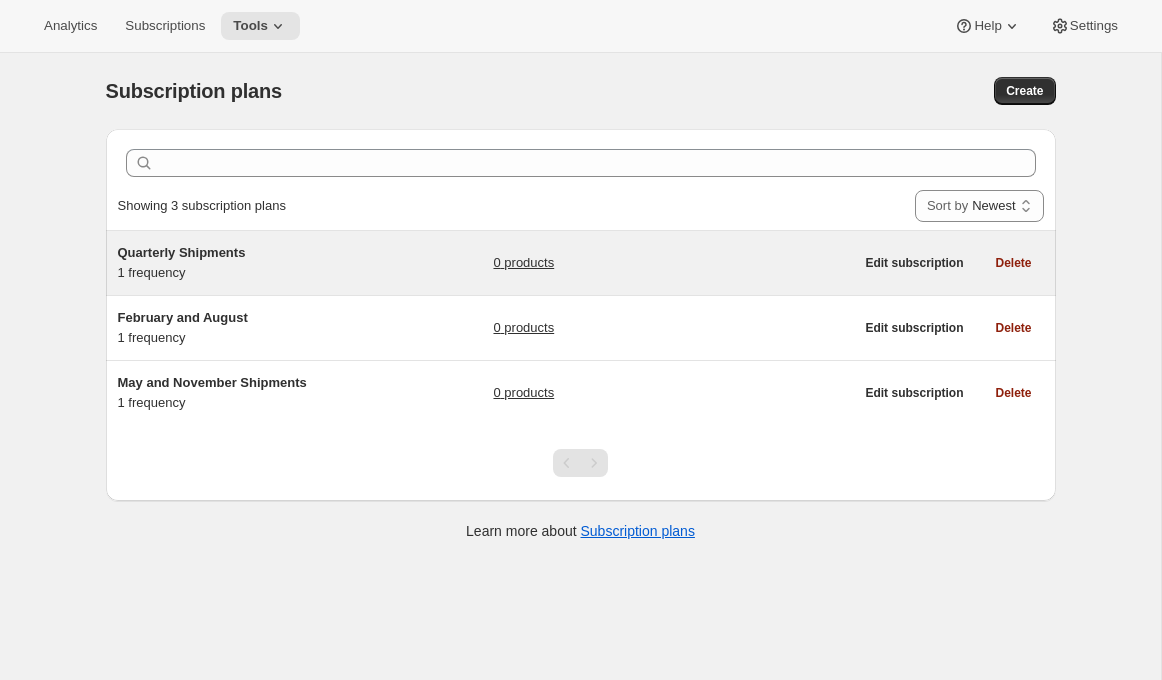 click on "Quarterly Shipments 1 frequency 0   products" at bounding box center (486, 263) 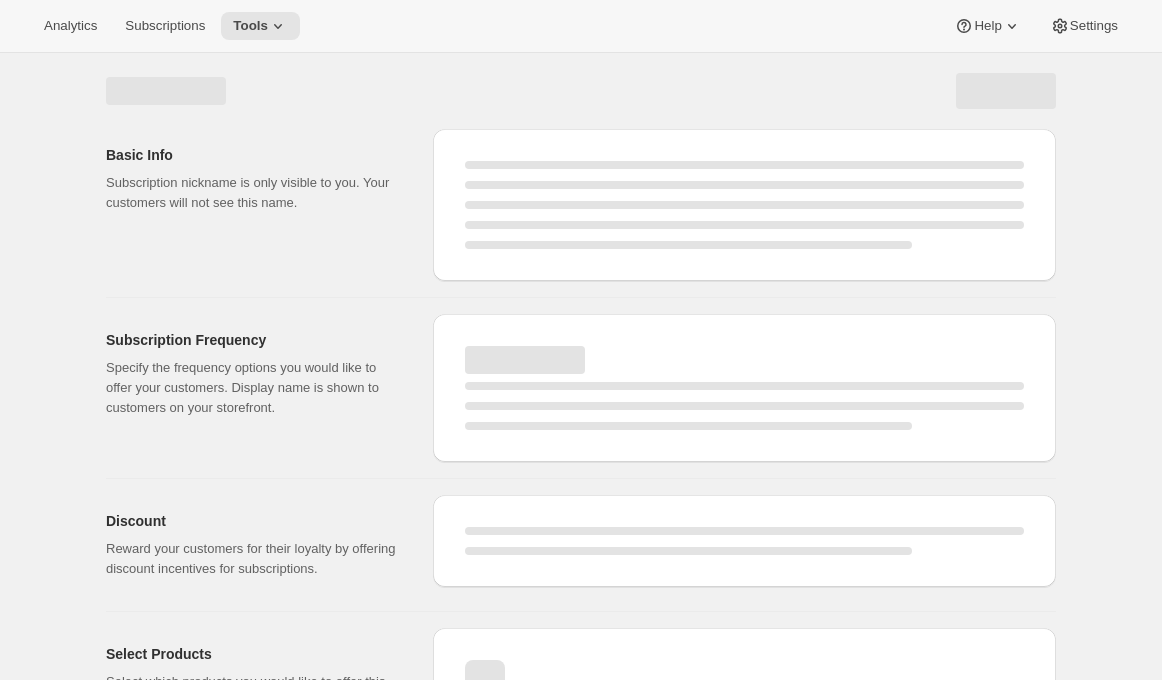 select on "WEEK" 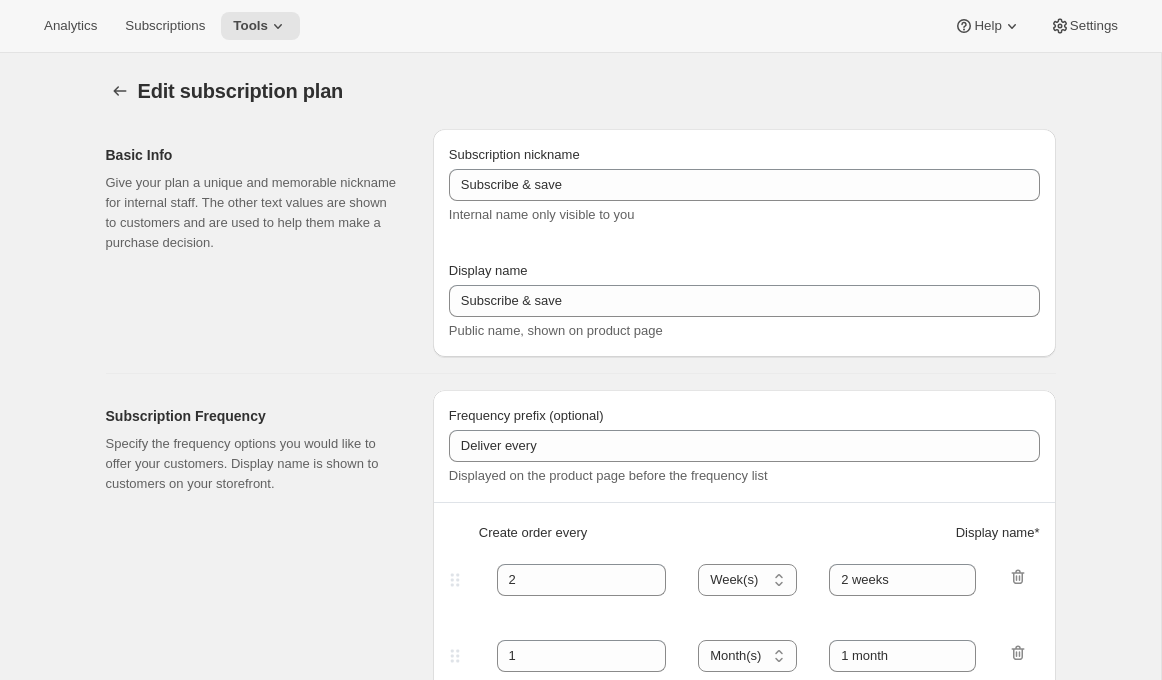 type on "Quarterly Shipments" 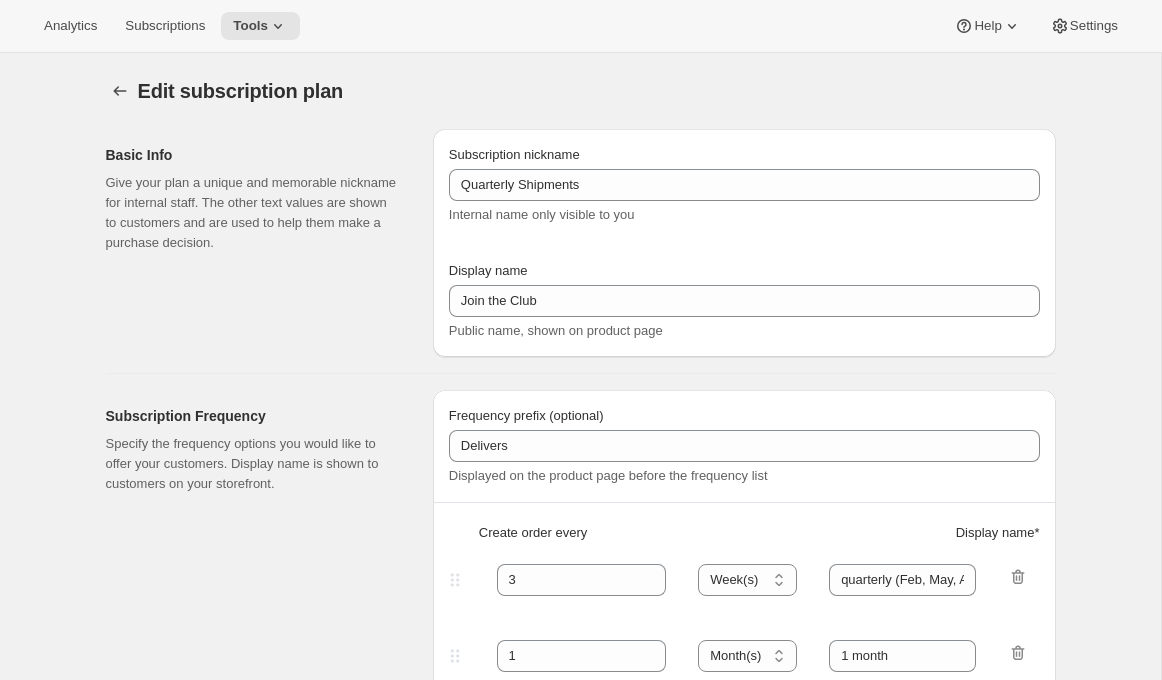 select on "YEARDAY" 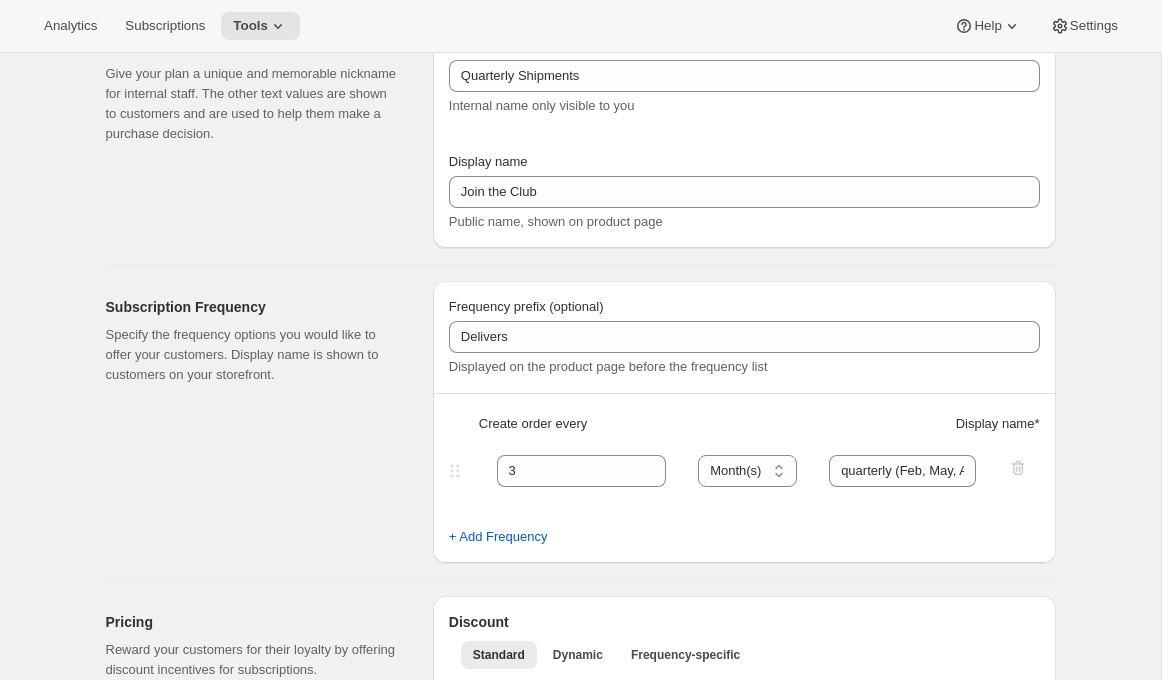 scroll, scrollTop: 0, scrollLeft: 0, axis: both 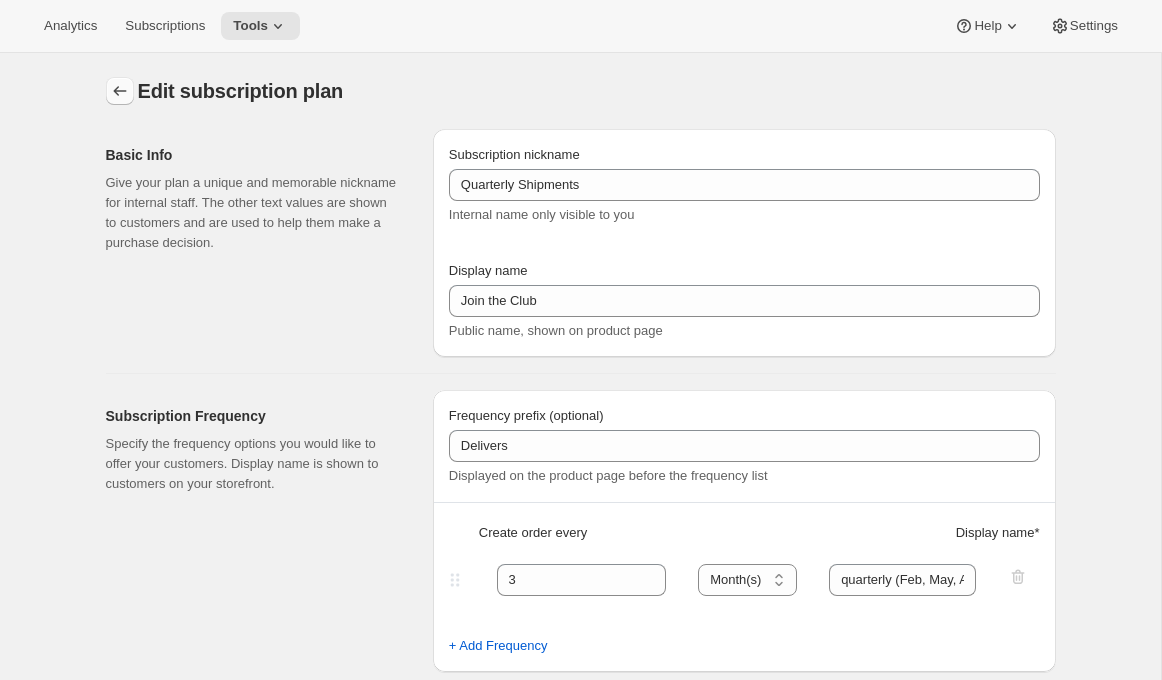 click 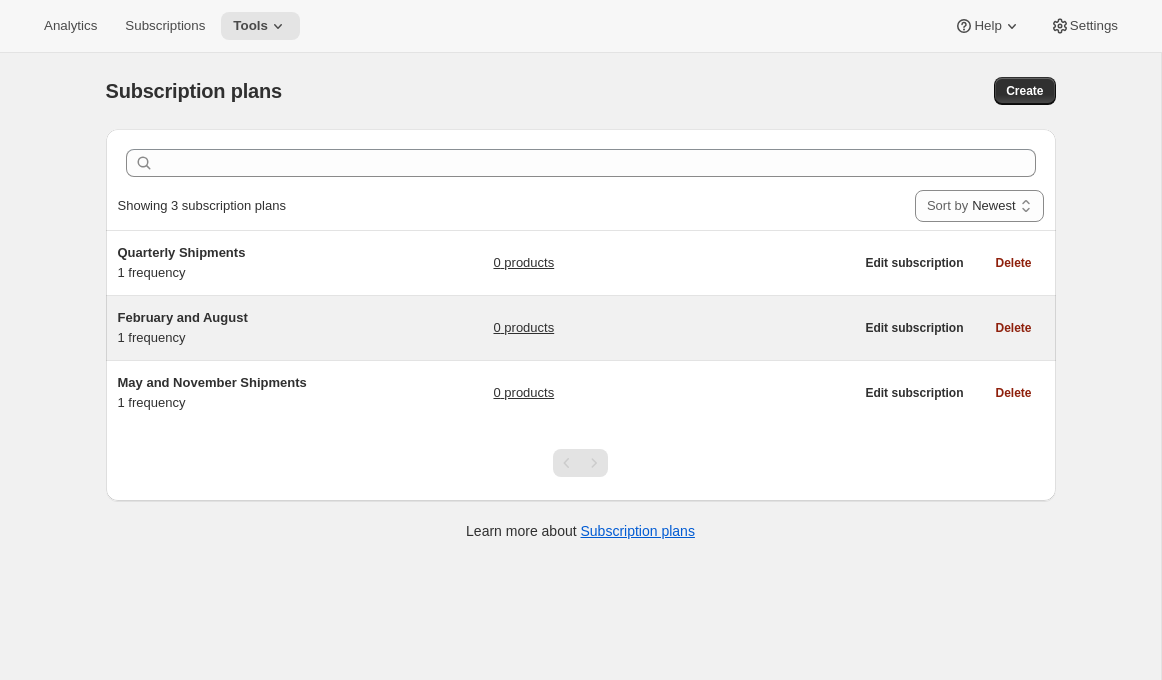 click on "February and August" at bounding box center [243, 318] 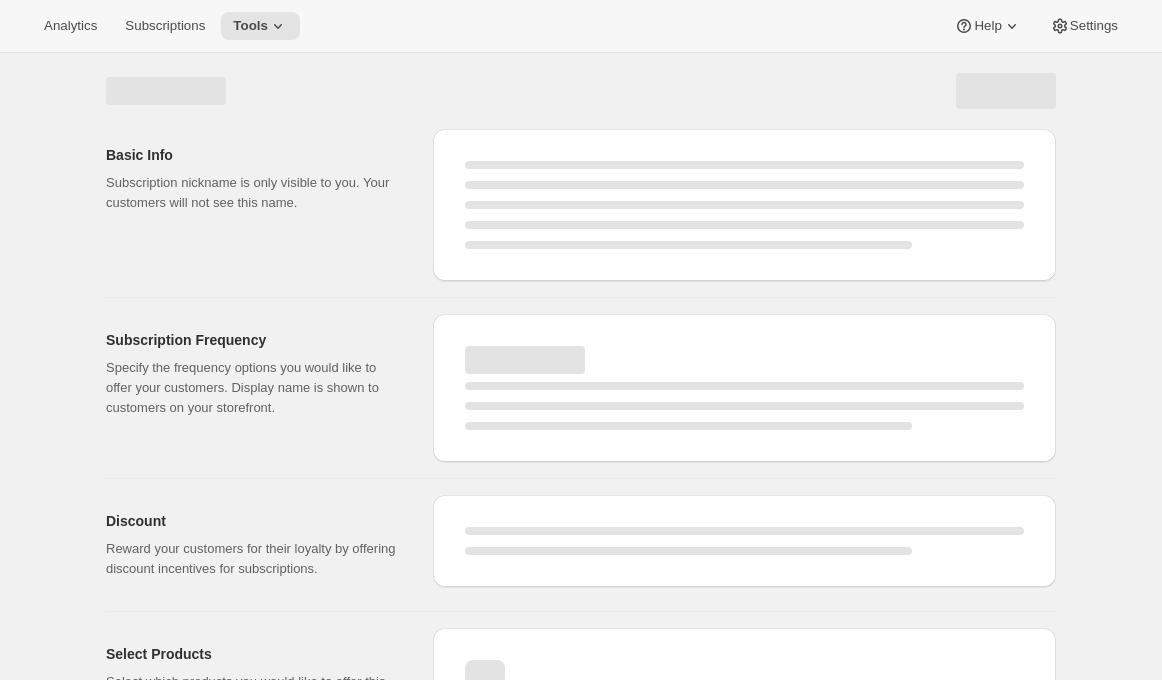 select on "WEEK" 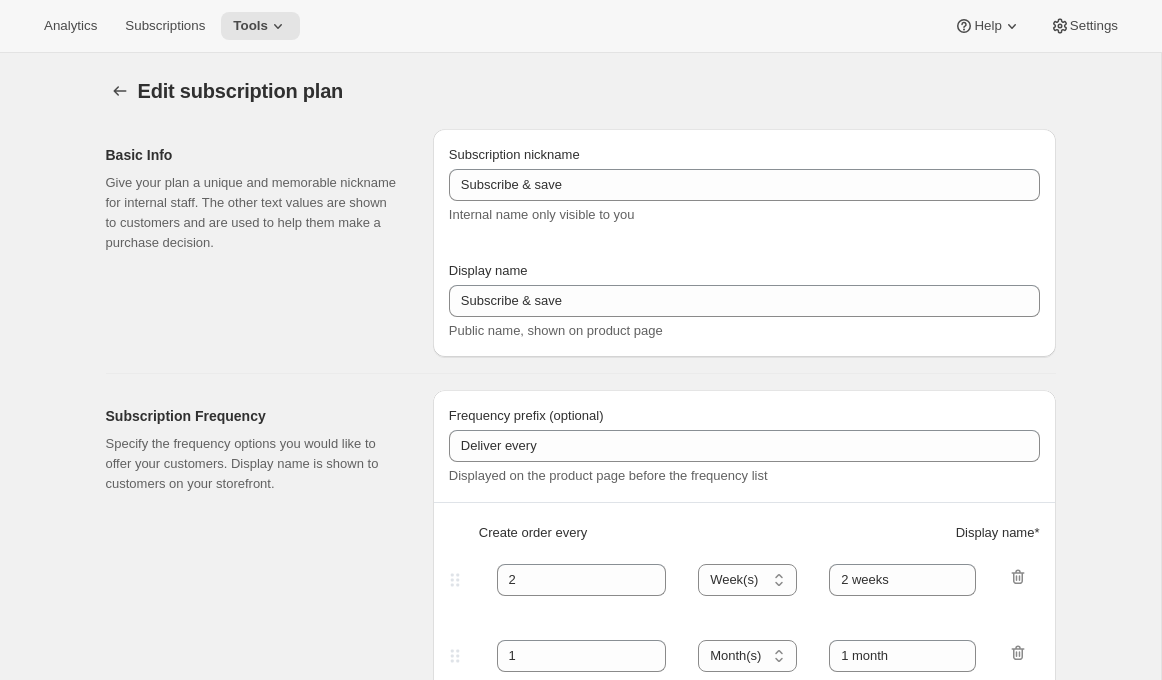 type on "February and August" 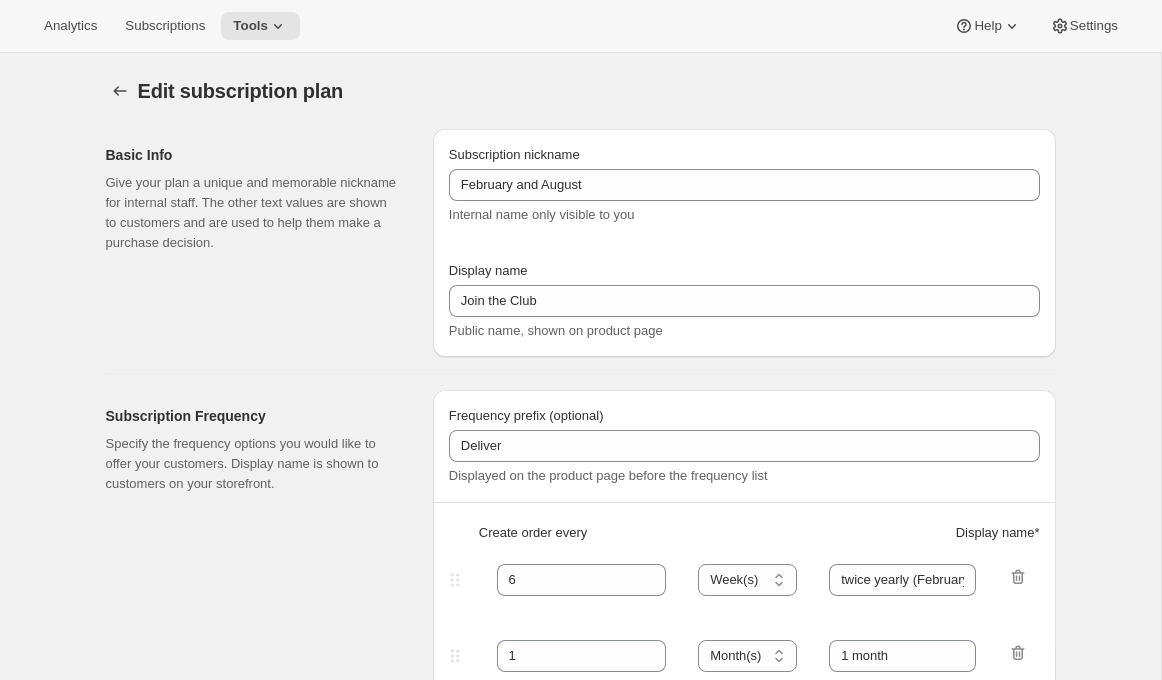 select on "YEARDAY" 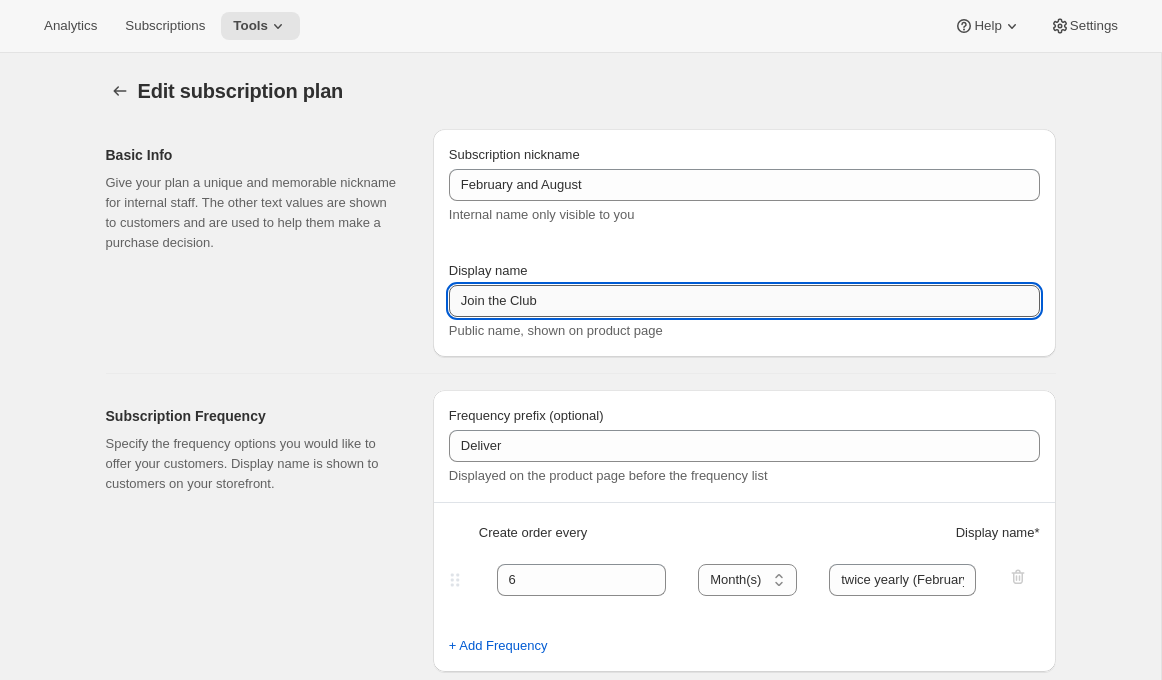 click on "Join the Club" at bounding box center (744, 301) 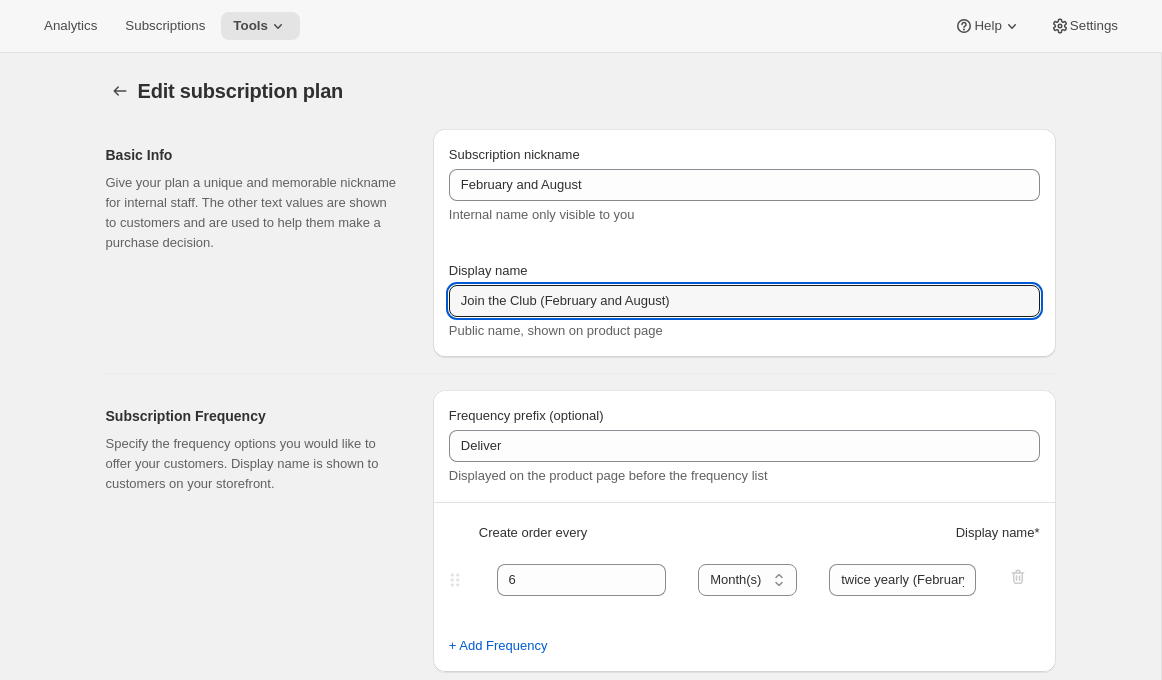 type on "Join the Club (February and August)" 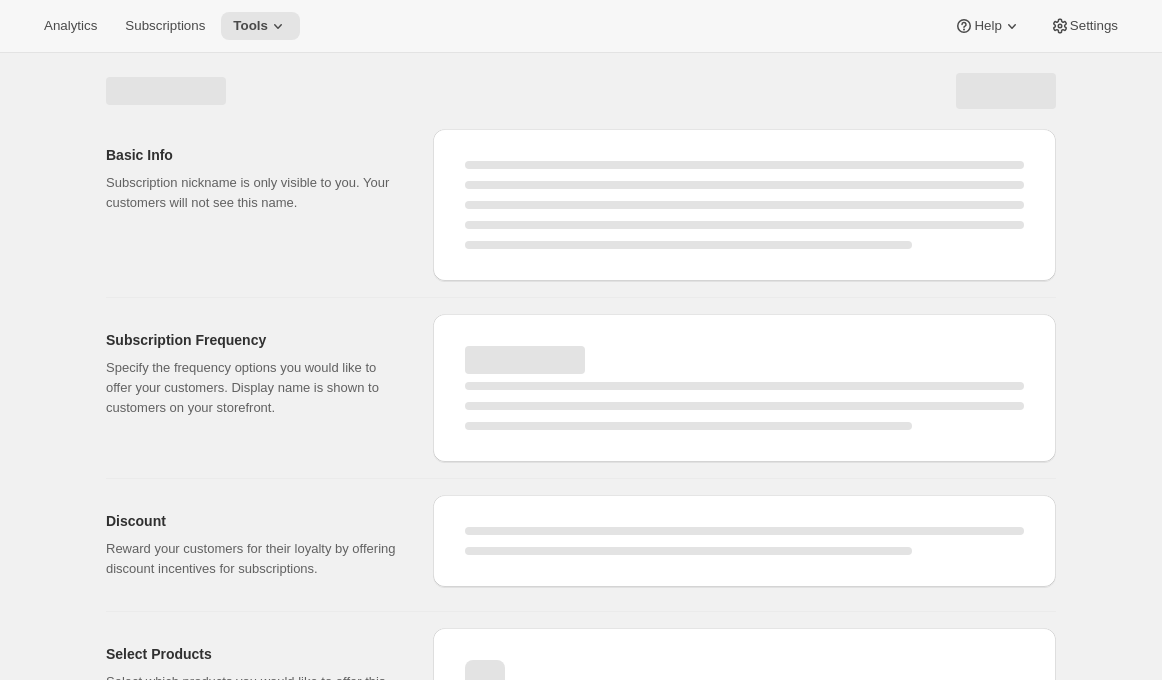 select on "MONTH" 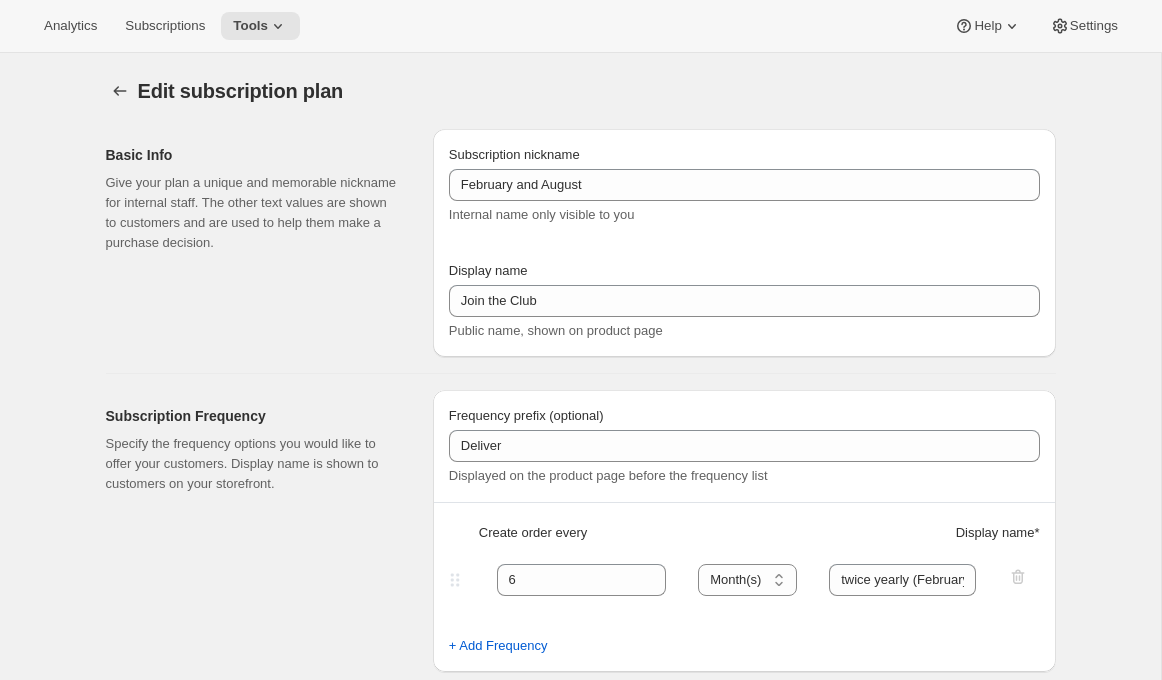 type on "Join the Club (February and August)" 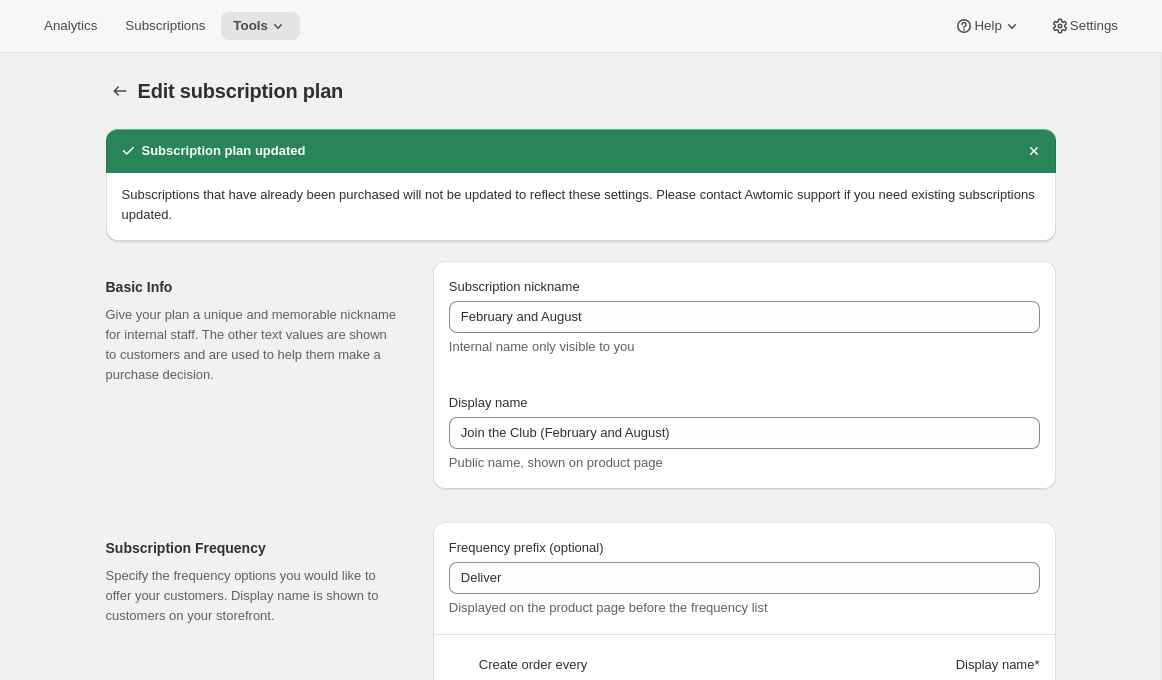 click 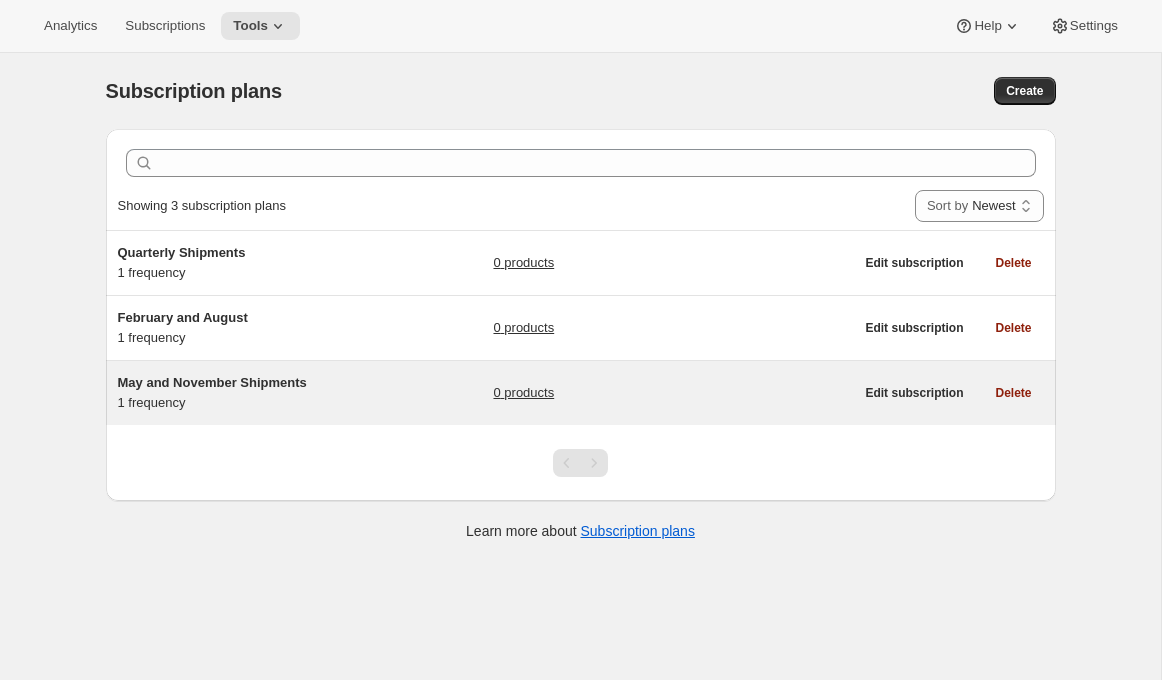 click on "May and November Shipments" at bounding box center [212, 382] 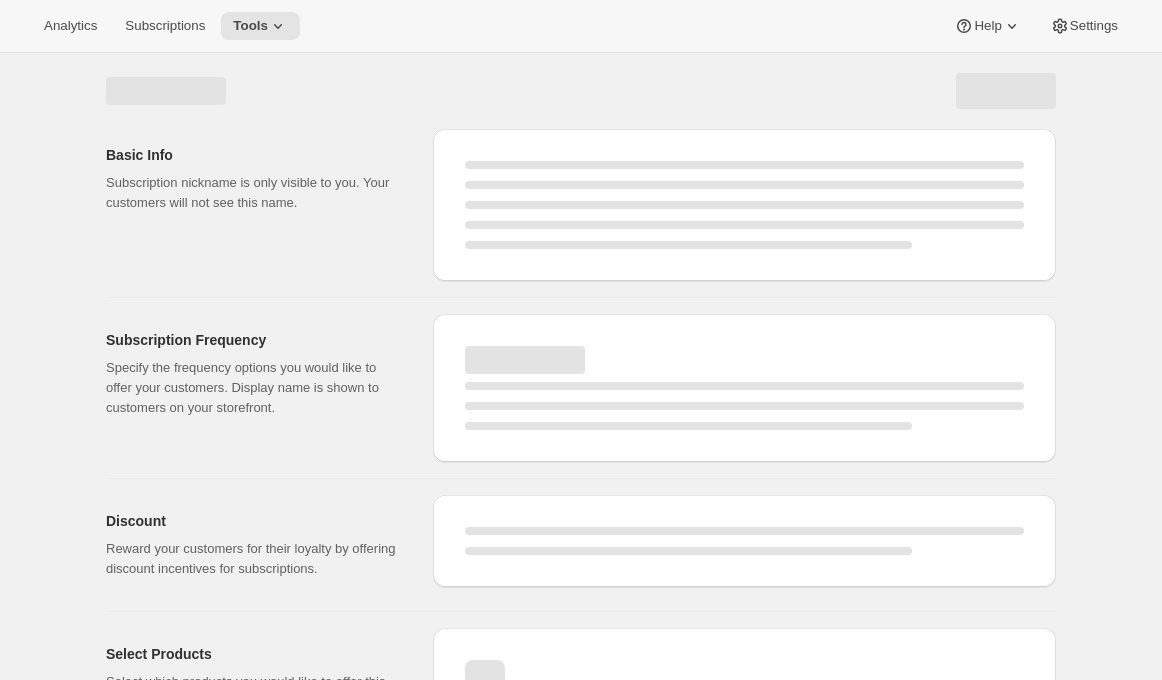 select on "WEEK" 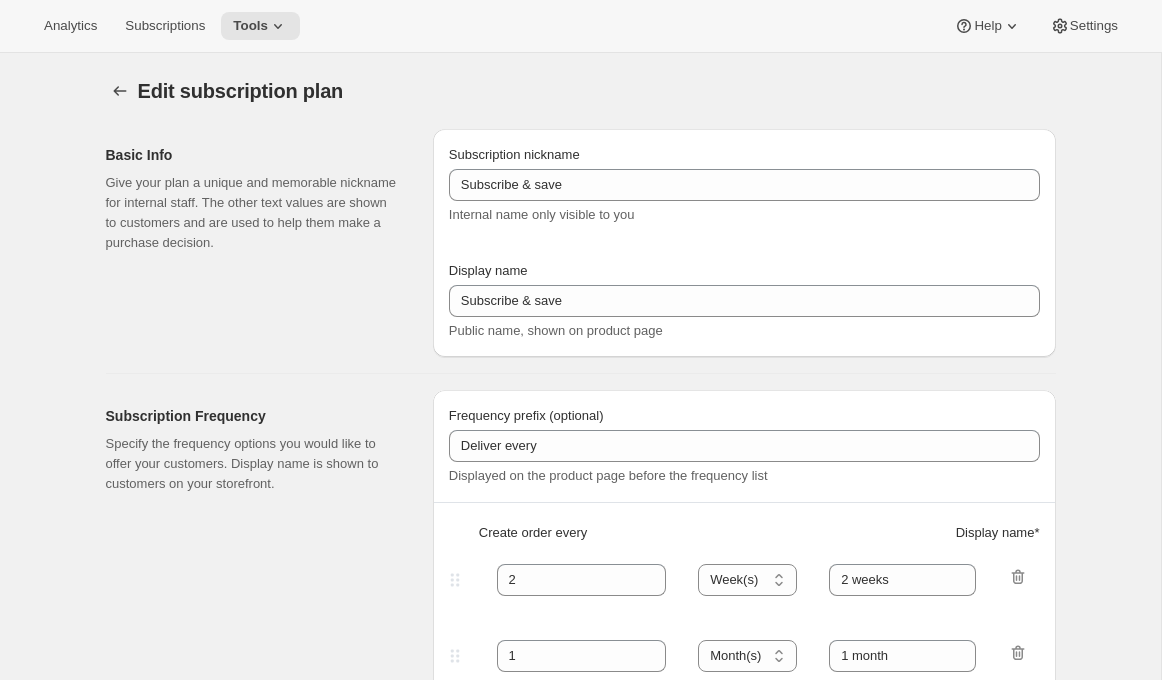 type on "May and November Shipments" 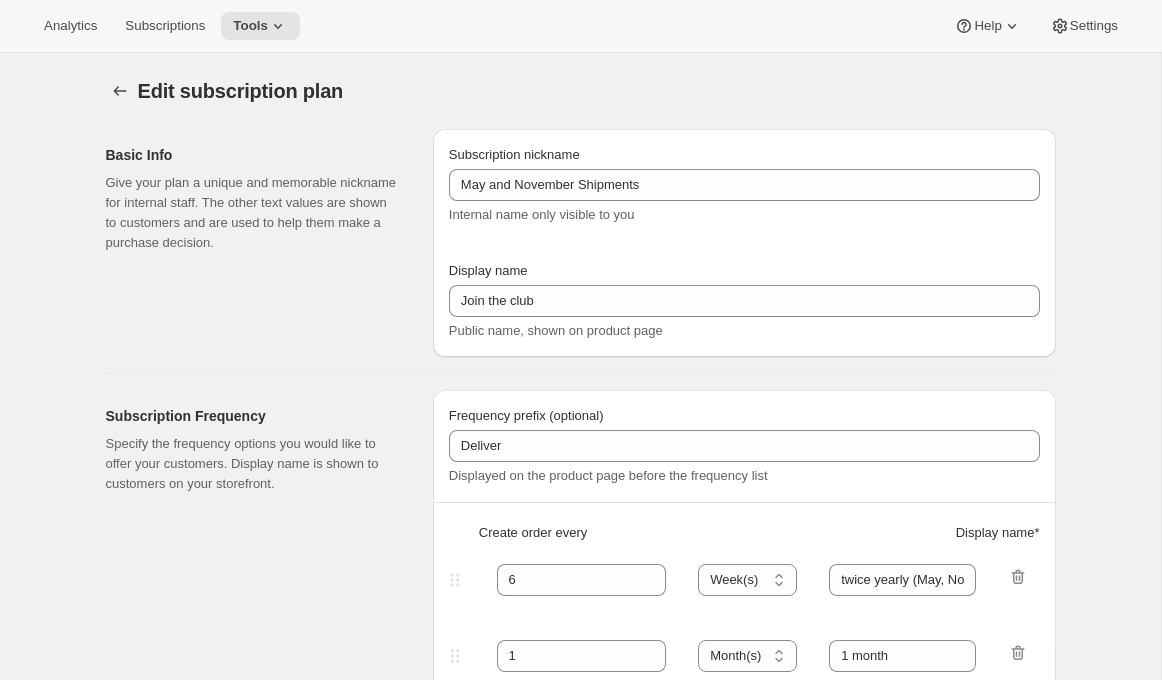 select on "YEARDAY" 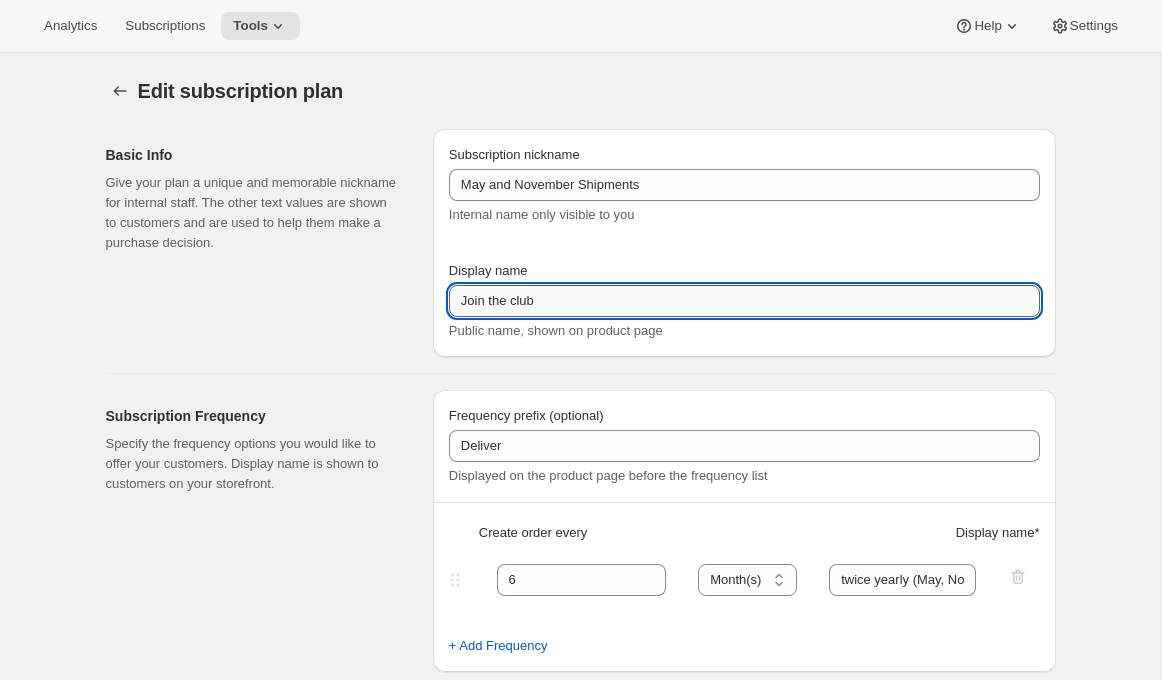 click on "Join the club" at bounding box center [744, 301] 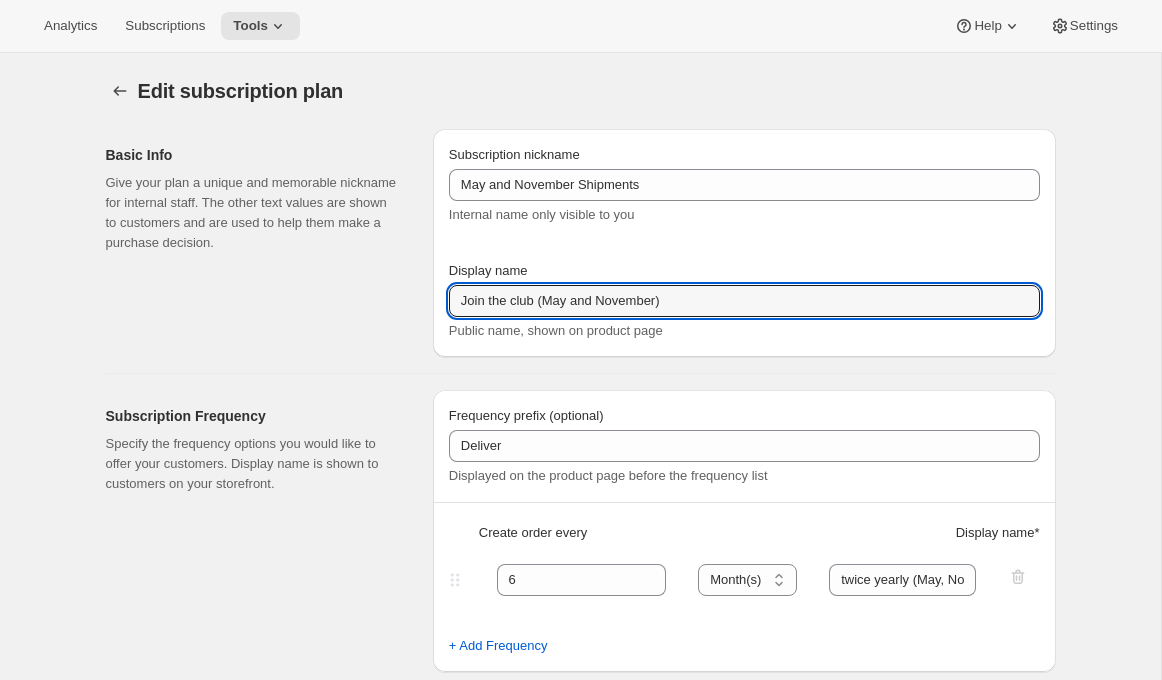 type on "Join the club (May and November)" 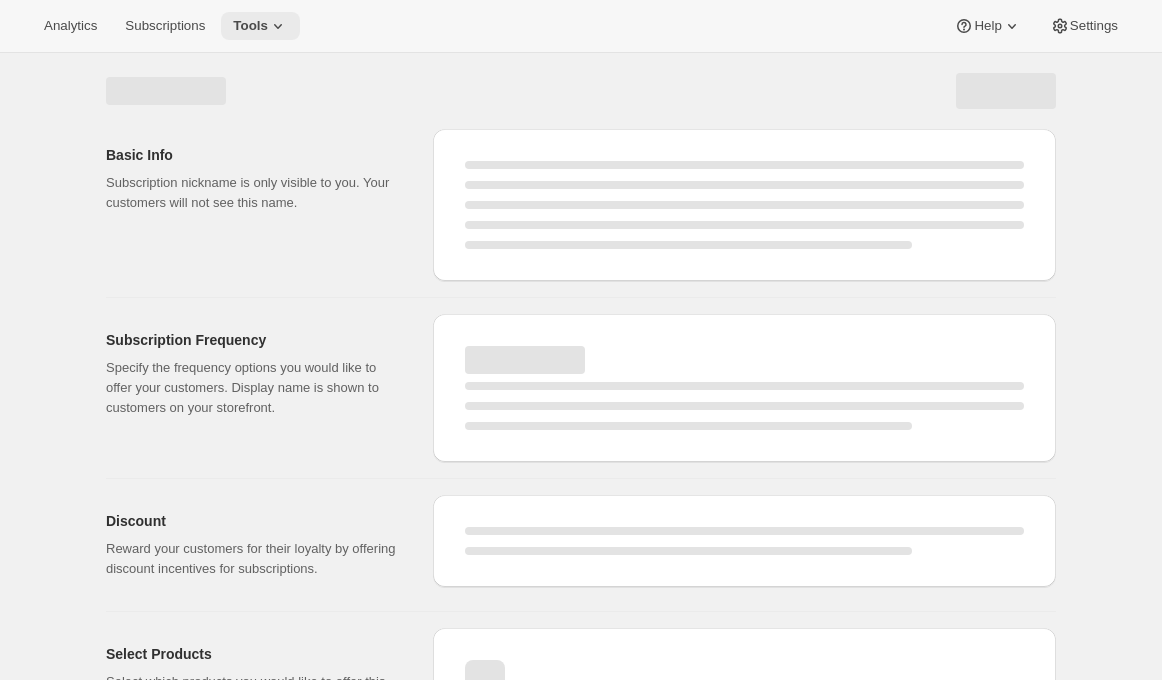 click 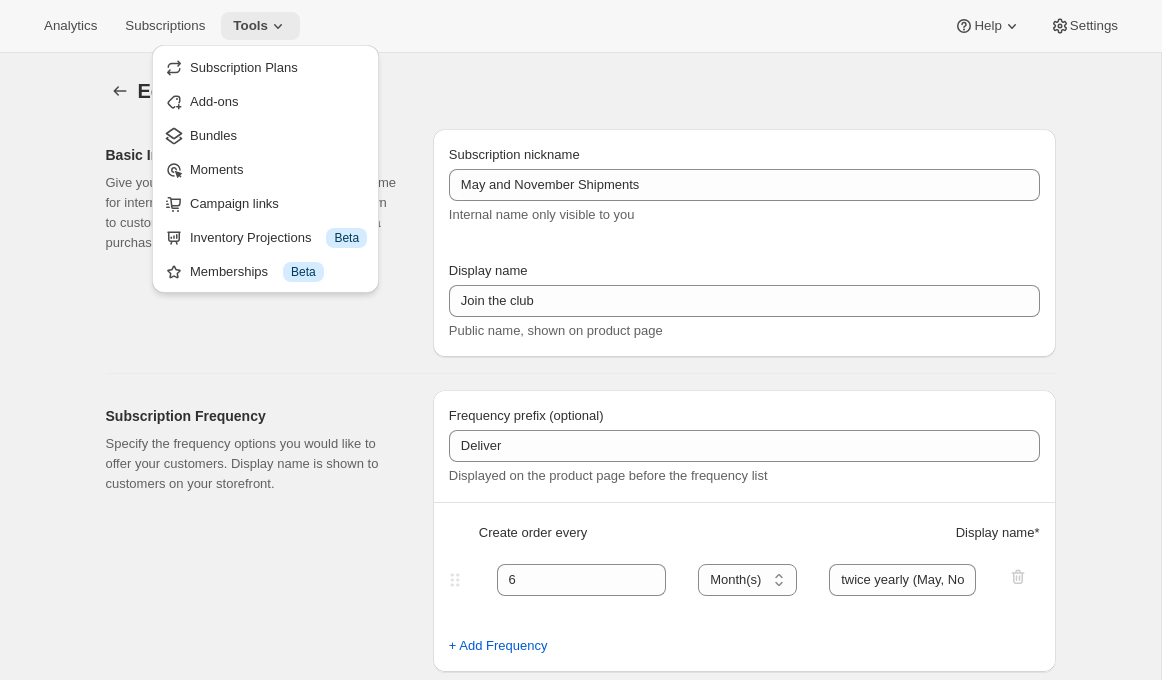 type on "Join the club (May and November)" 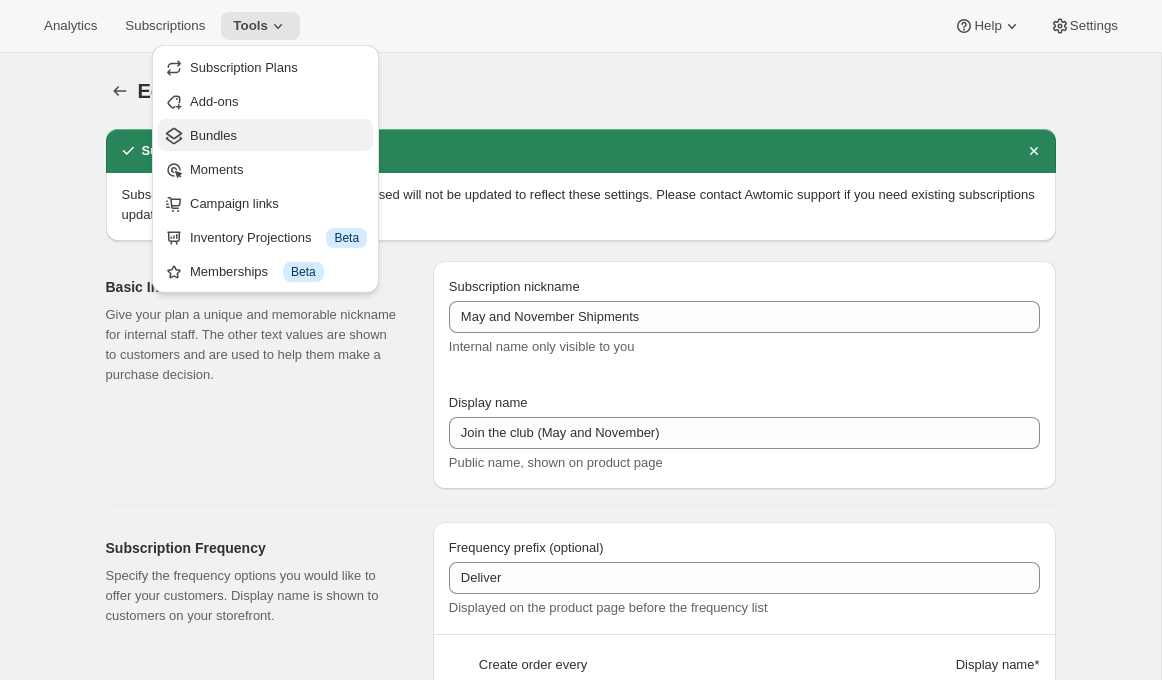 click on "Bundles" at bounding box center (278, 136) 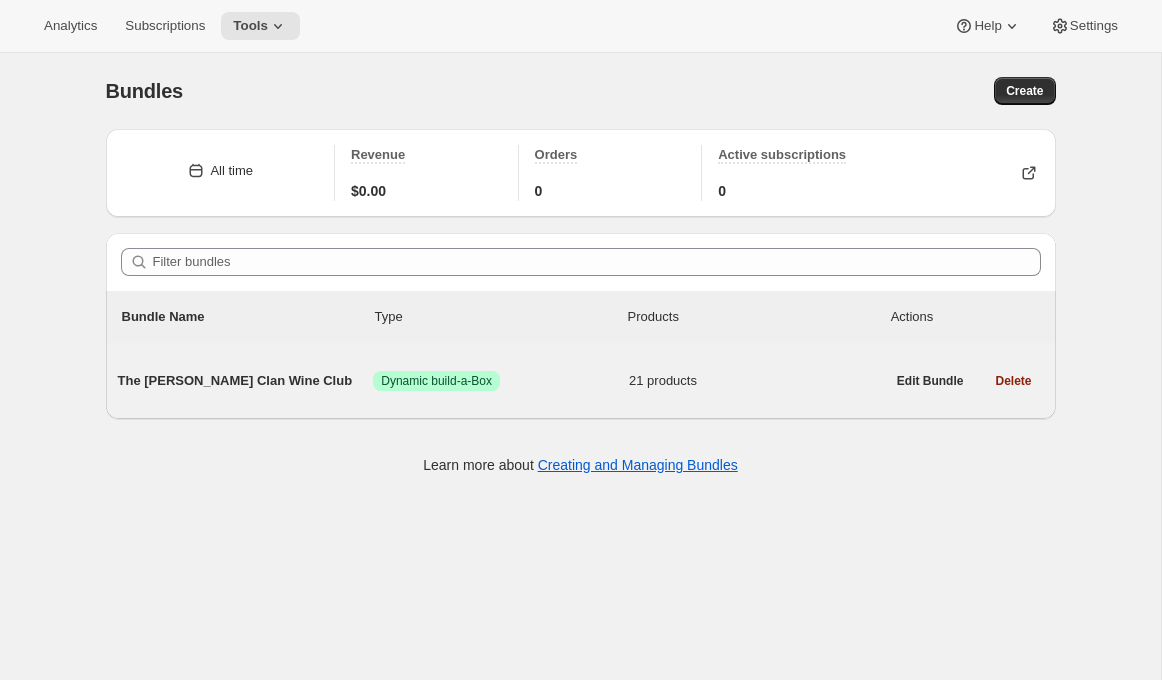 click on "The [PERSON_NAME] Clan Wine Club" at bounding box center (246, 381) 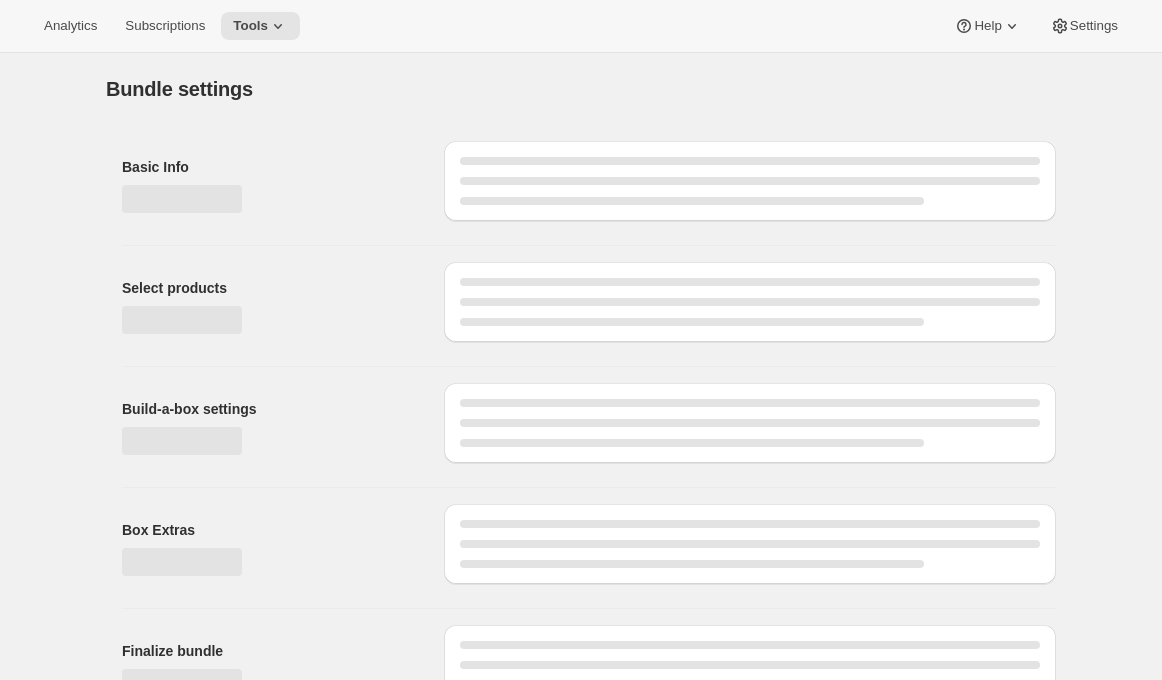 type on "The [PERSON_NAME] Clan Wine Club" 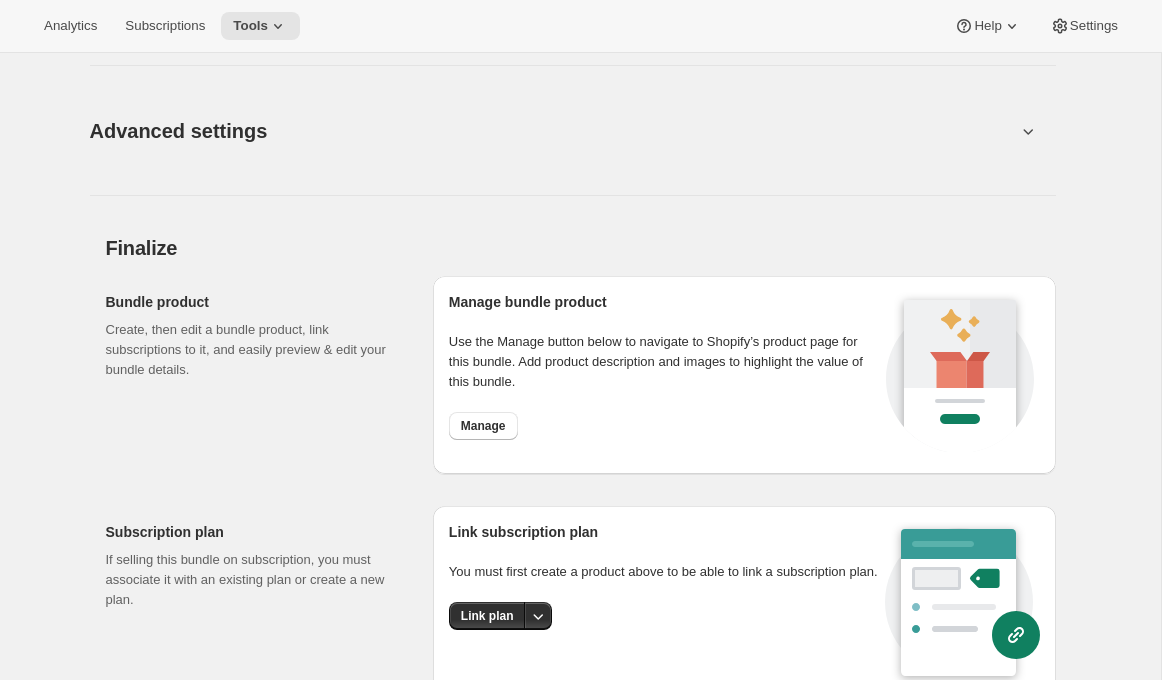 scroll, scrollTop: 3272, scrollLeft: 0, axis: vertical 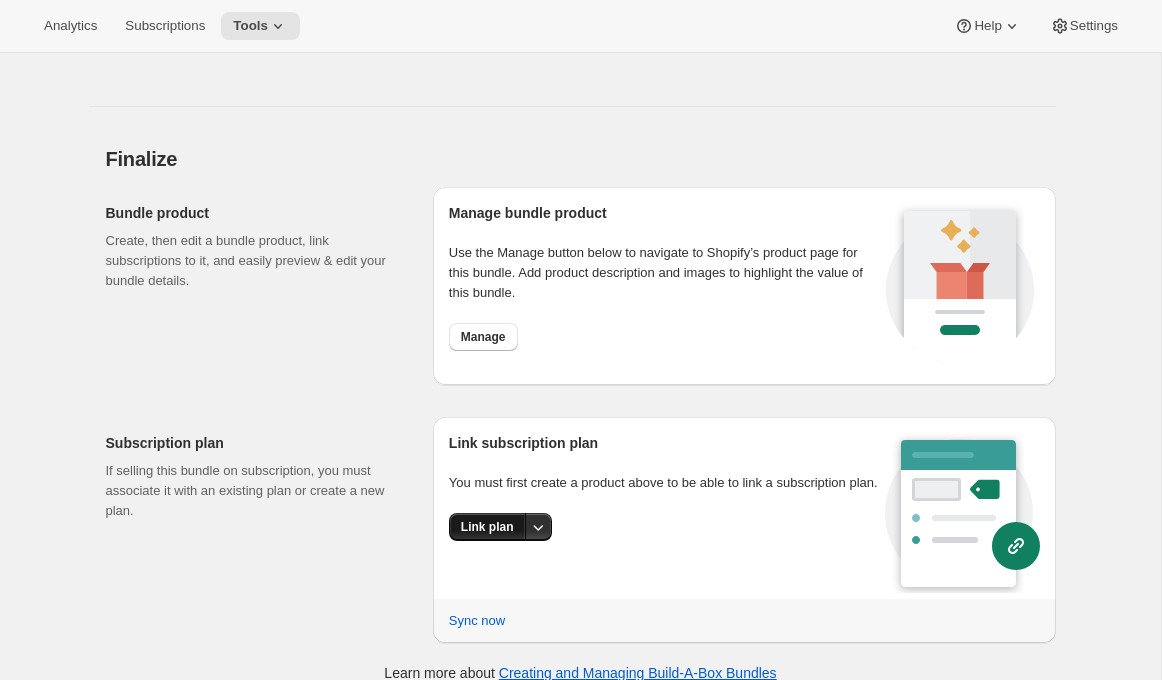 click on "Link plan" at bounding box center (487, 527) 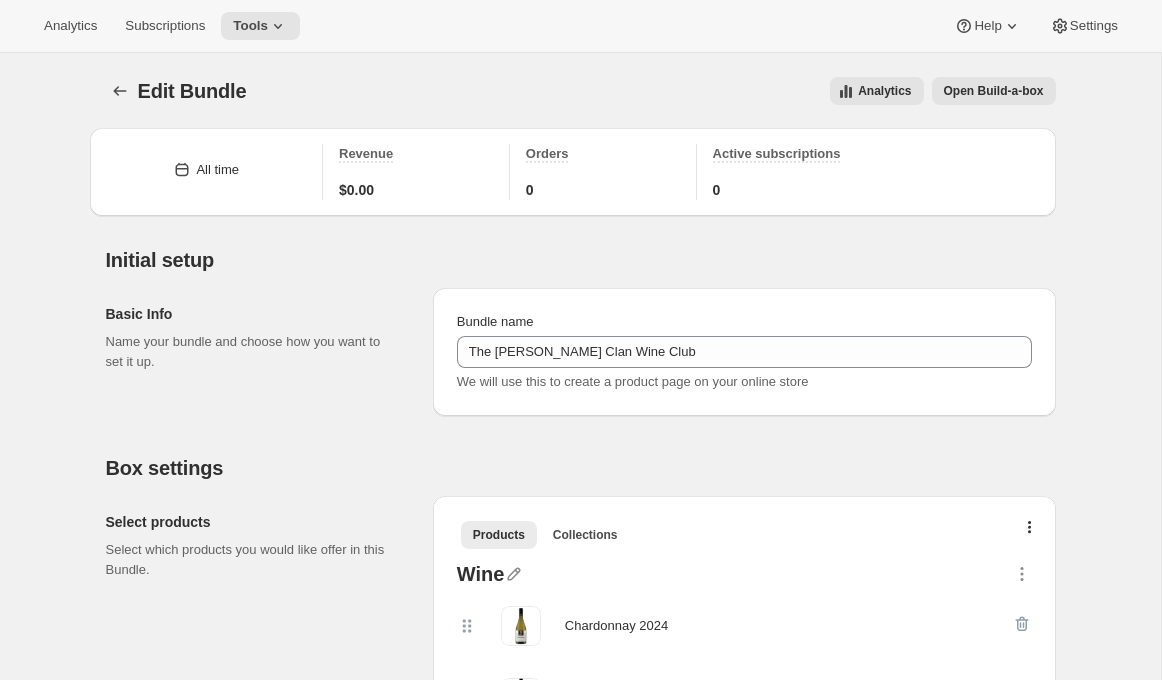 scroll, scrollTop: 3272, scrollLeft: 0, axis: vertical 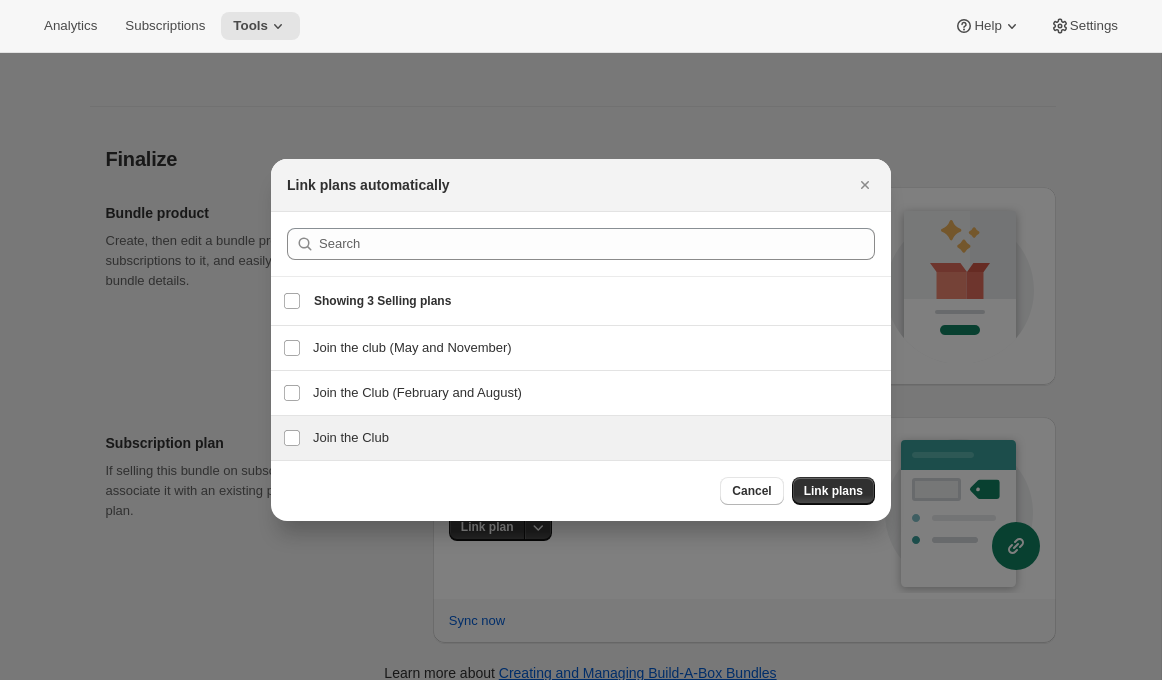 click on "Join the Club" at bounding box center (596, 438) 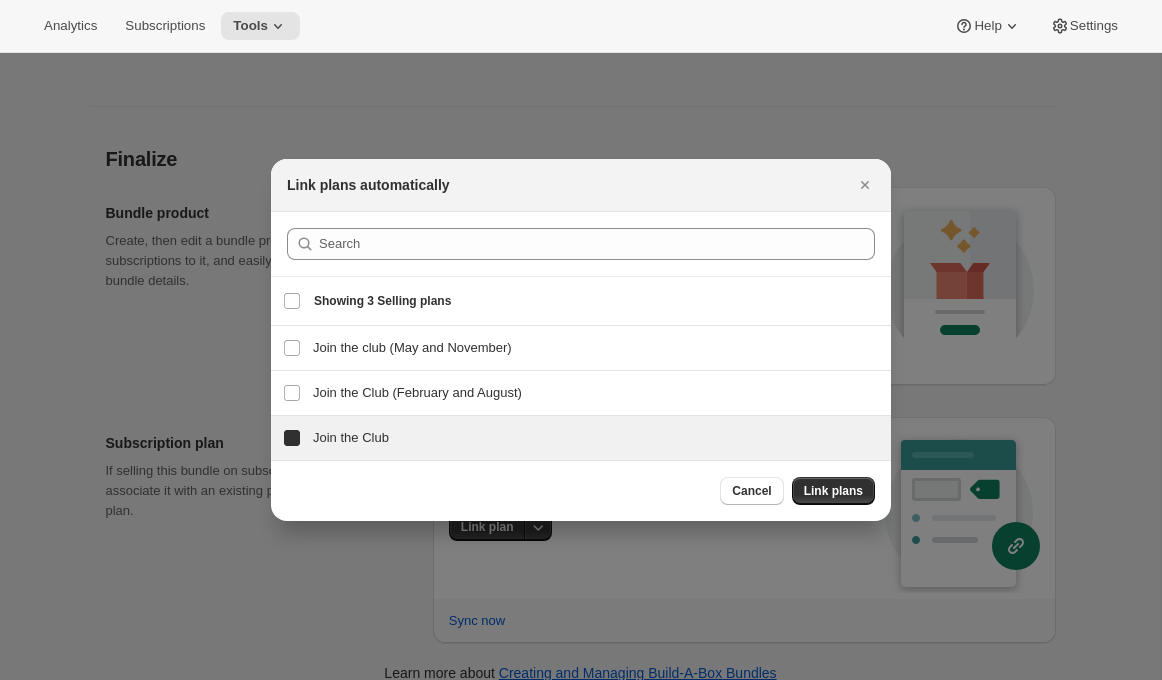 checkbox on "true" 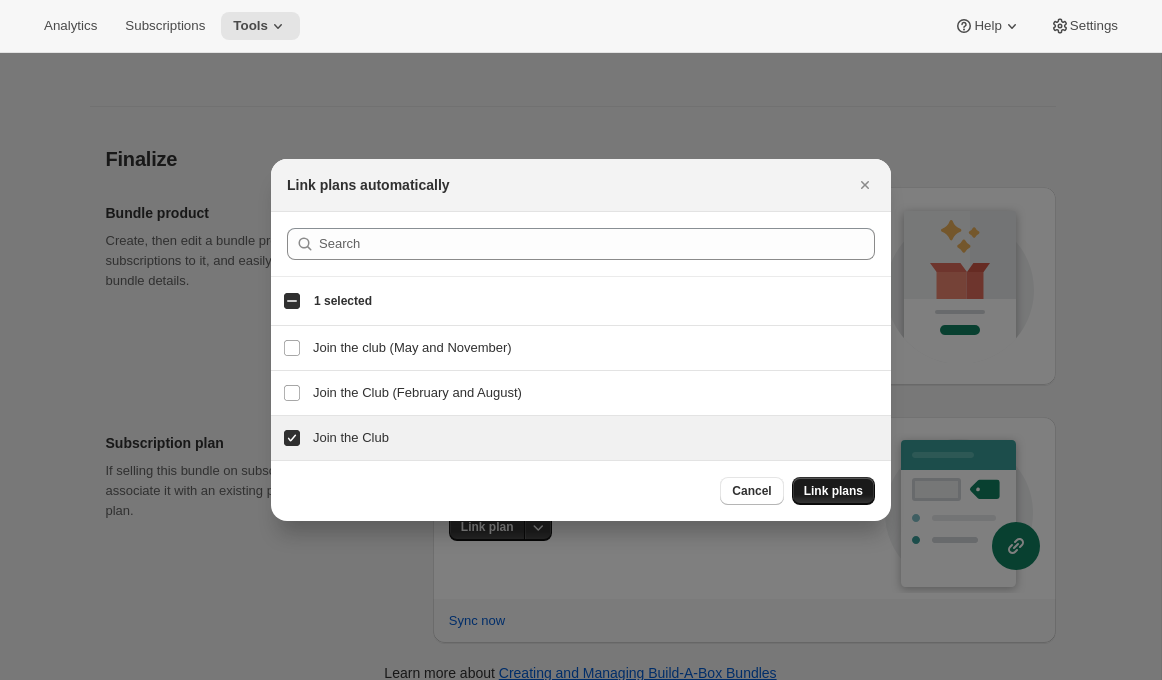 click on "Link plans" at bounding box center (833, 491) 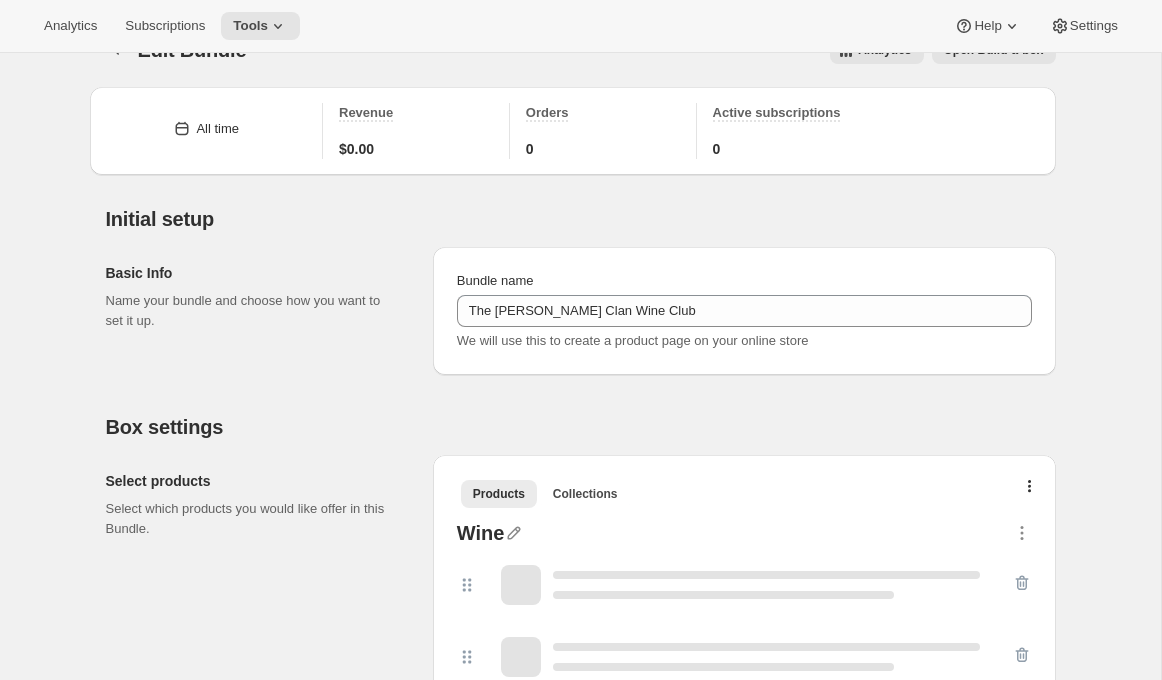scroll, scrollTop: 3272, scrollLeft: 0, axis: vertical 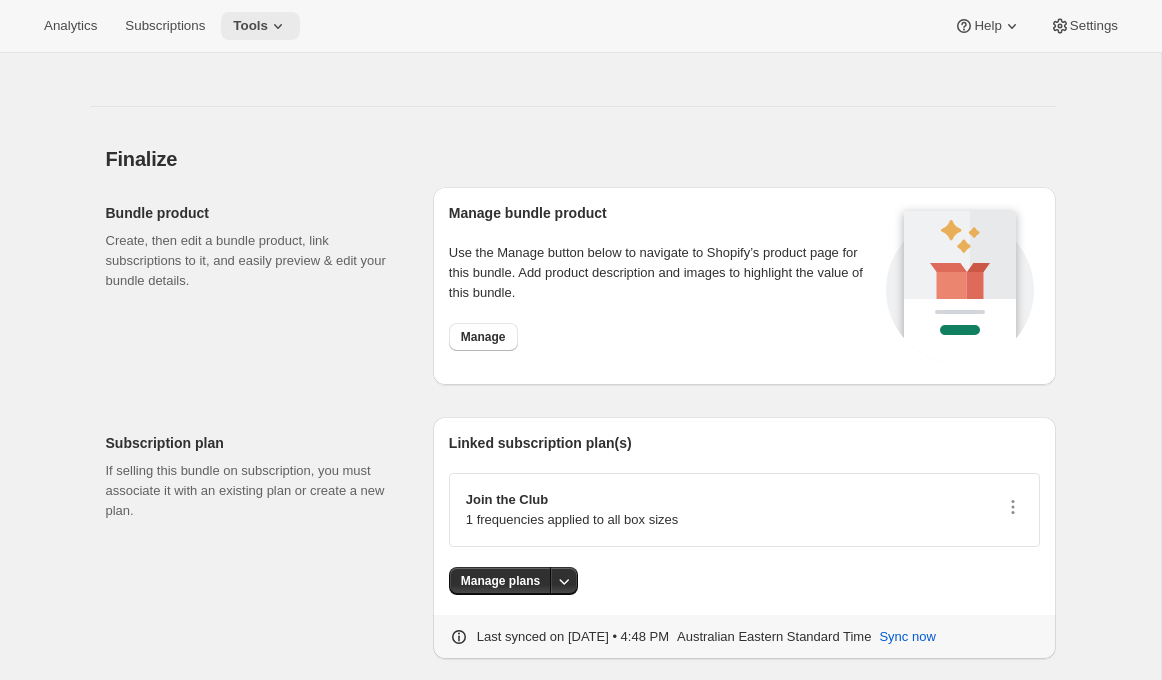 click on "Tools" at bounding box center [250, 26] 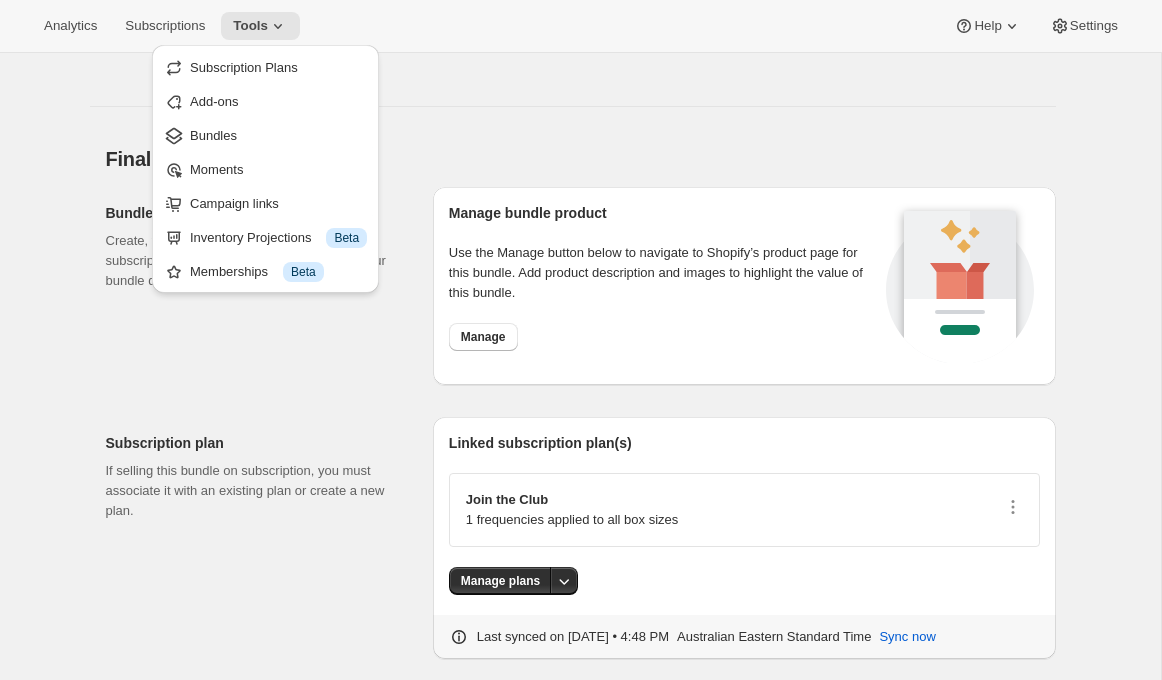 click on "Advanced settings Create Box filters Select which product filters may be selected by customers on the build-a-box page. Filters Add filter options to this build-a-box Add filter group Section-specific quantity limits Control the quantity of products that can be selected by customers within each section. Section limits Add section limit for this build-a-box" at bounding box center (573, 29) 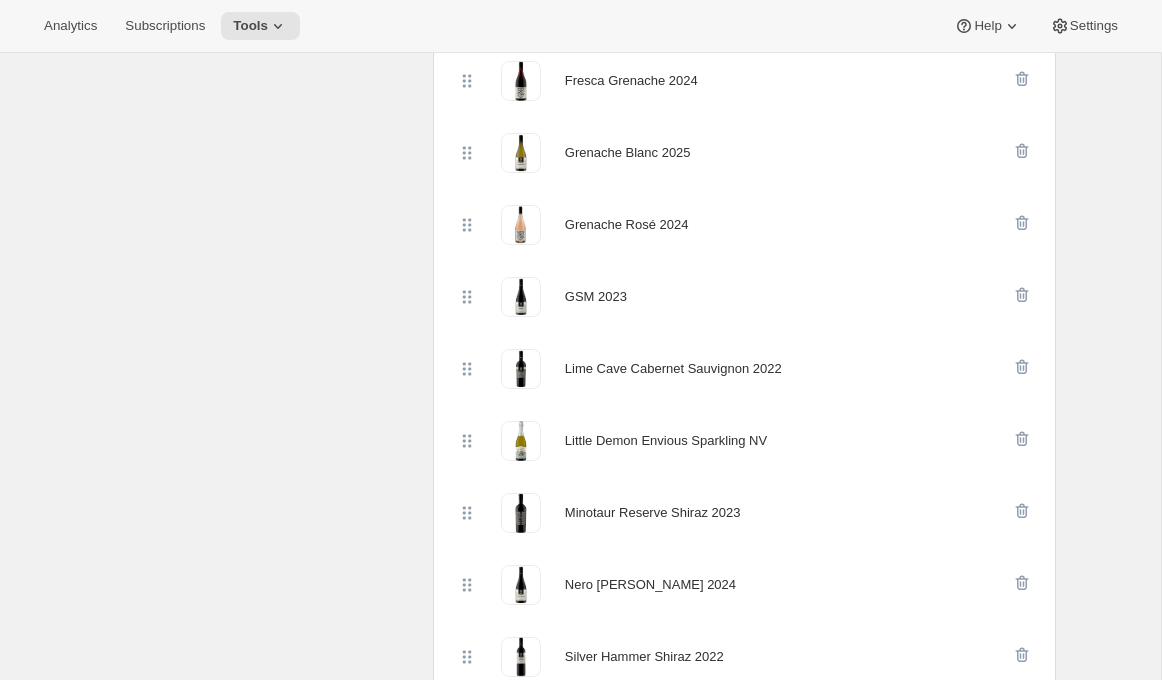 scroll, scrollTop: 0, scrollLeft: 0, axis: both 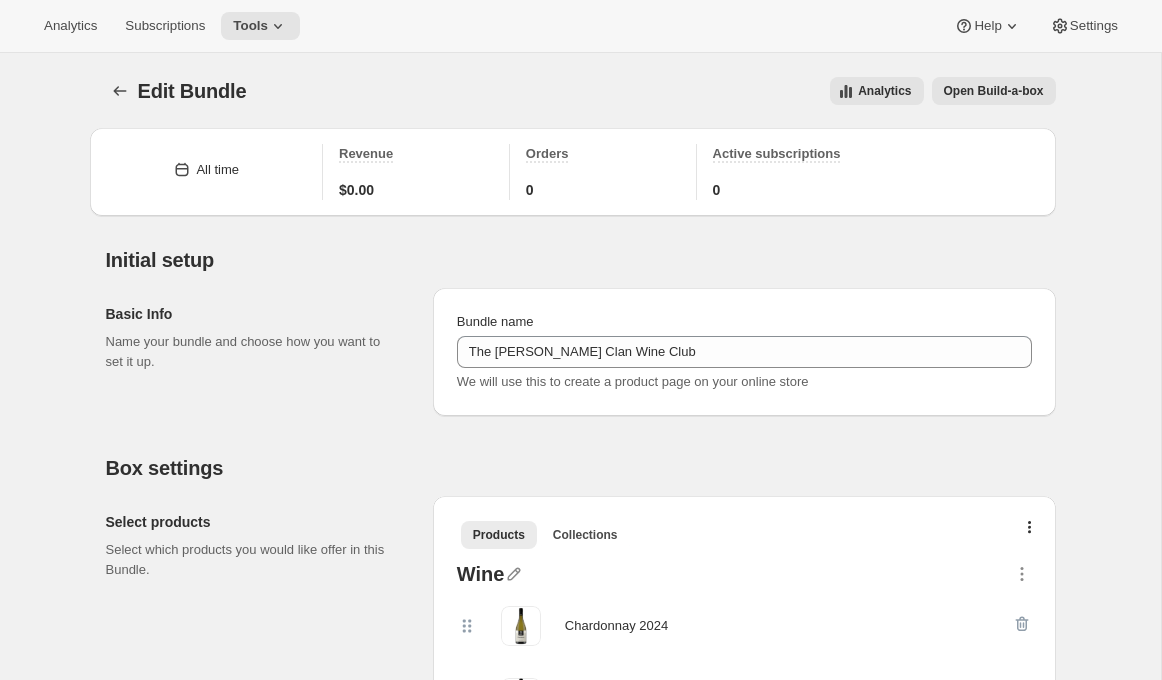 click on "Open Build-a-box" at bounding box center [994, 91] 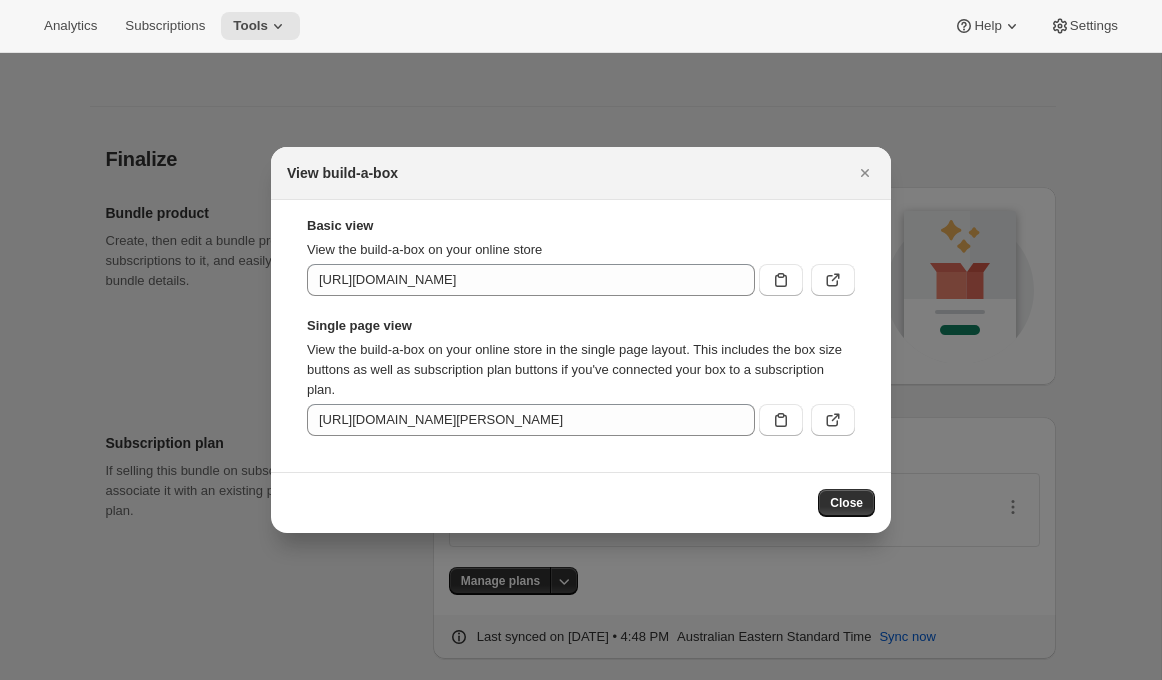 scroll, scrollTop: 0, scrollLeft: 0, axis: both 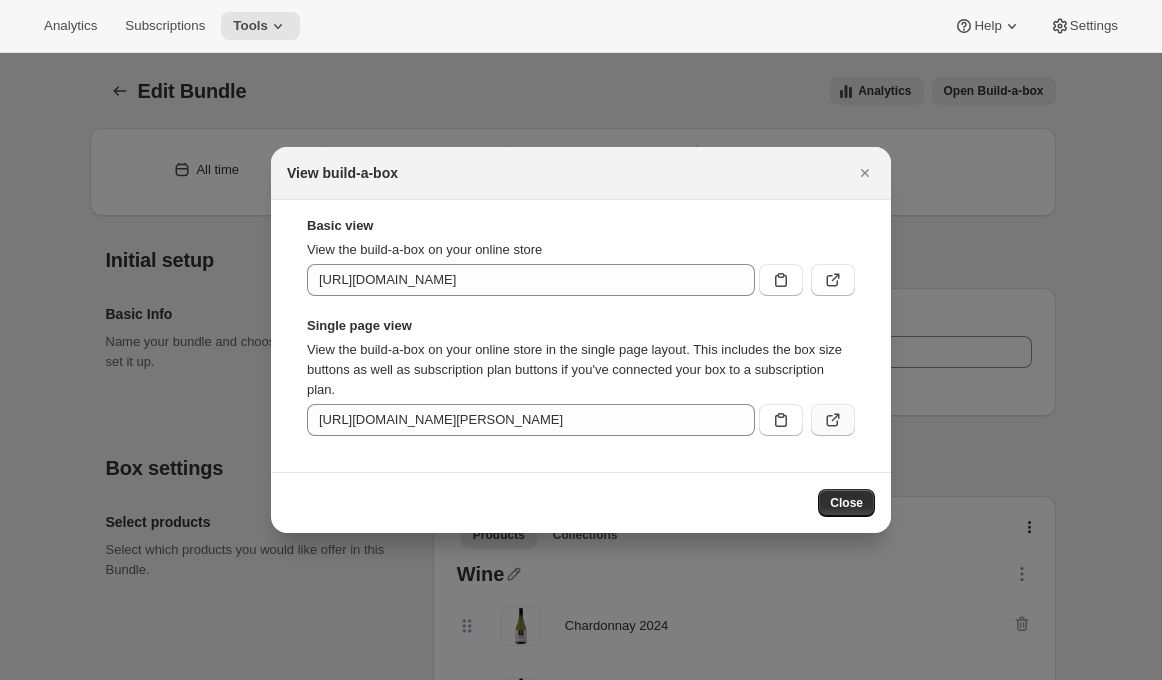 click 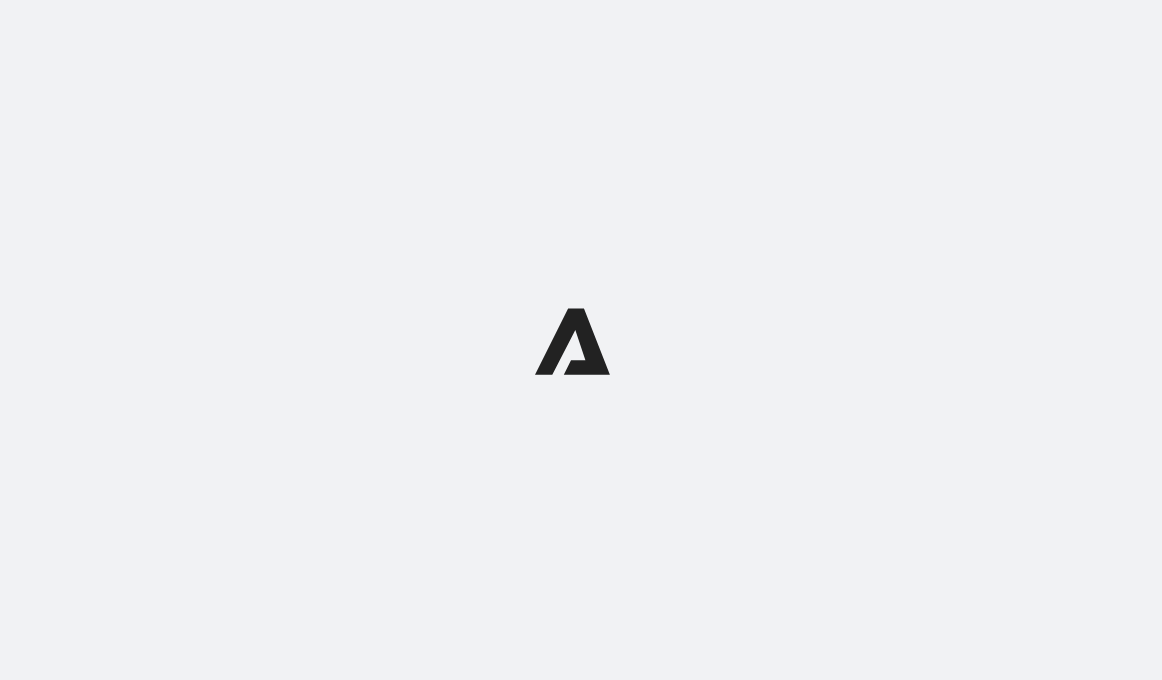 scroll, scrollTop: 0, scrollLeft: 0, axis: both 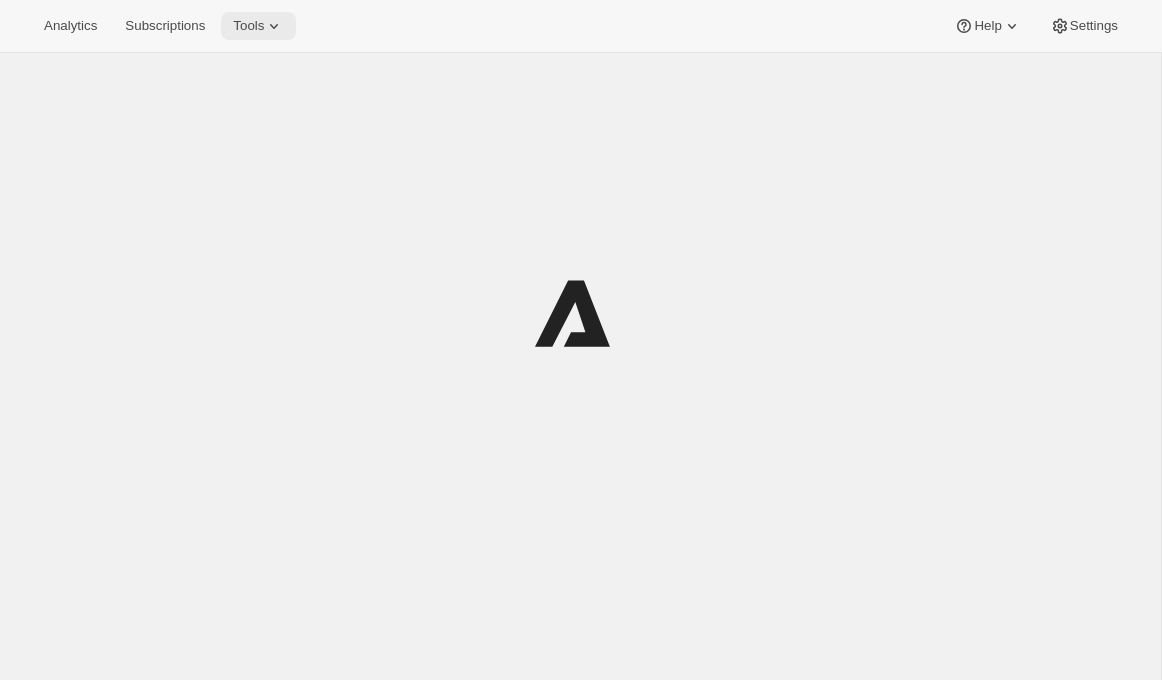 click 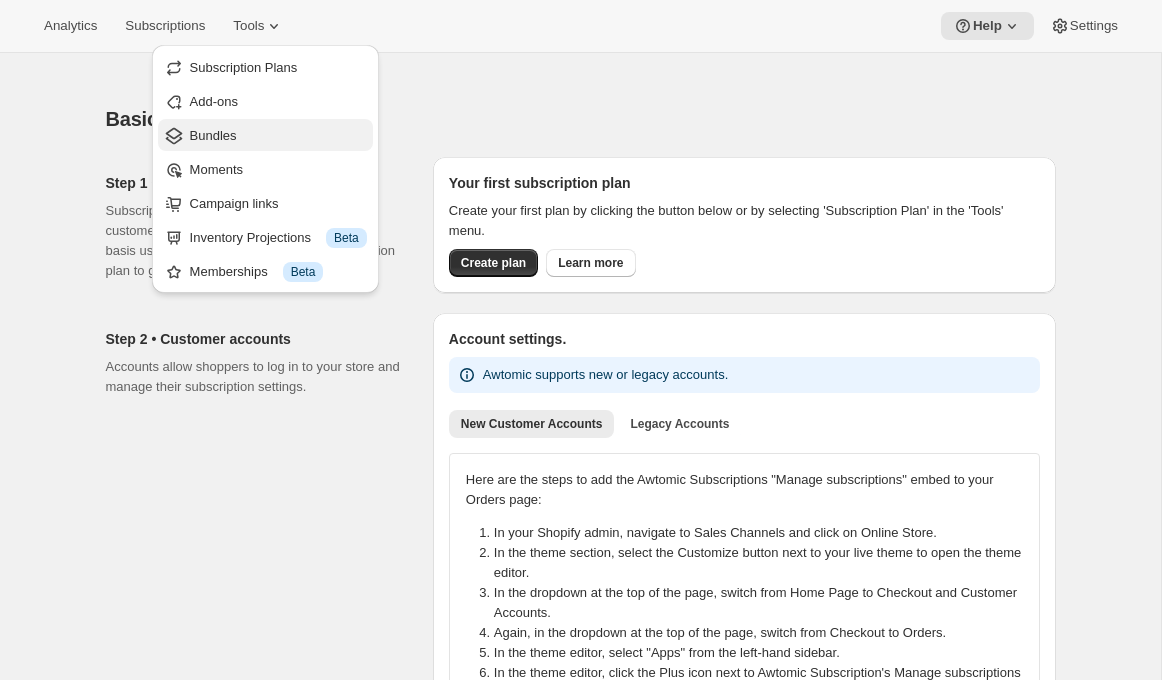 click on "Bundles" at bounding box center (278, 136) 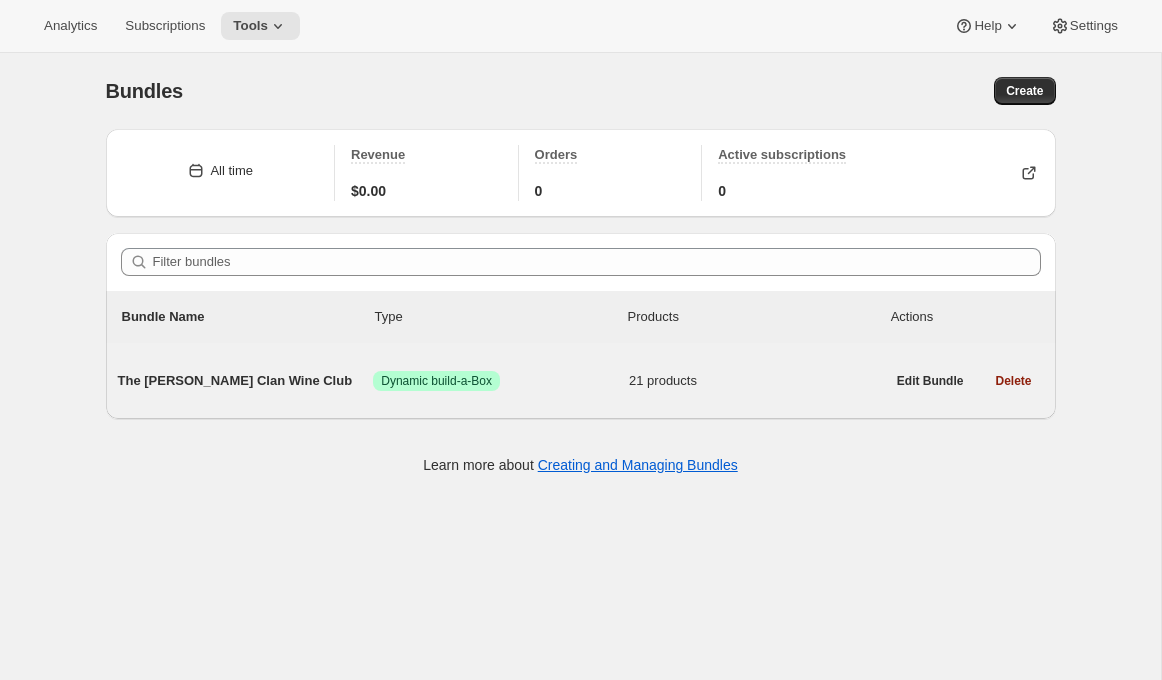 click on "21 products" at bounding box center (757, 381) 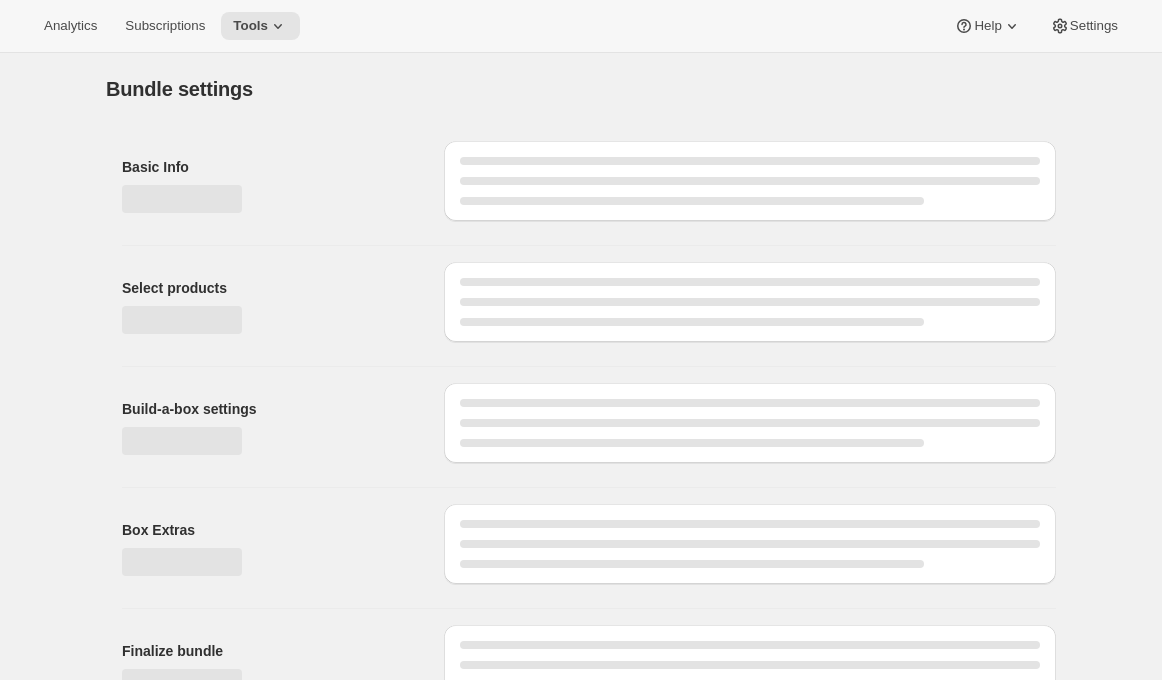 type on "The [PERSON_NAME] Clan Wine Club" 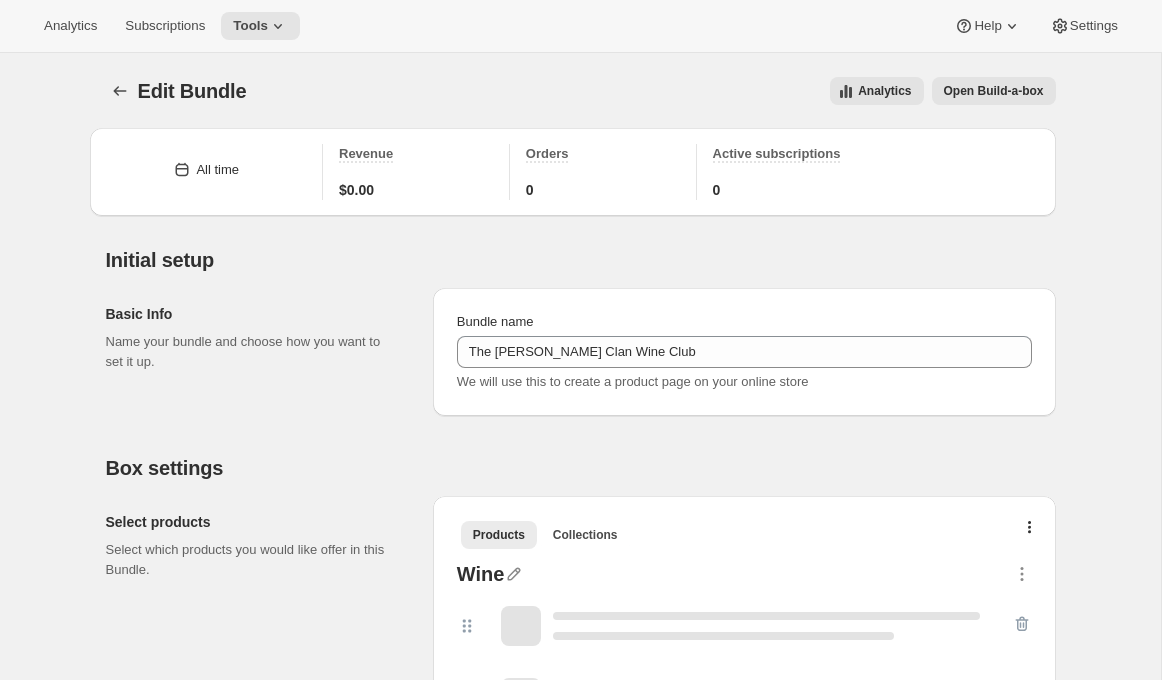 click on "Open Build-a-box" at bounding box center (994, 91) 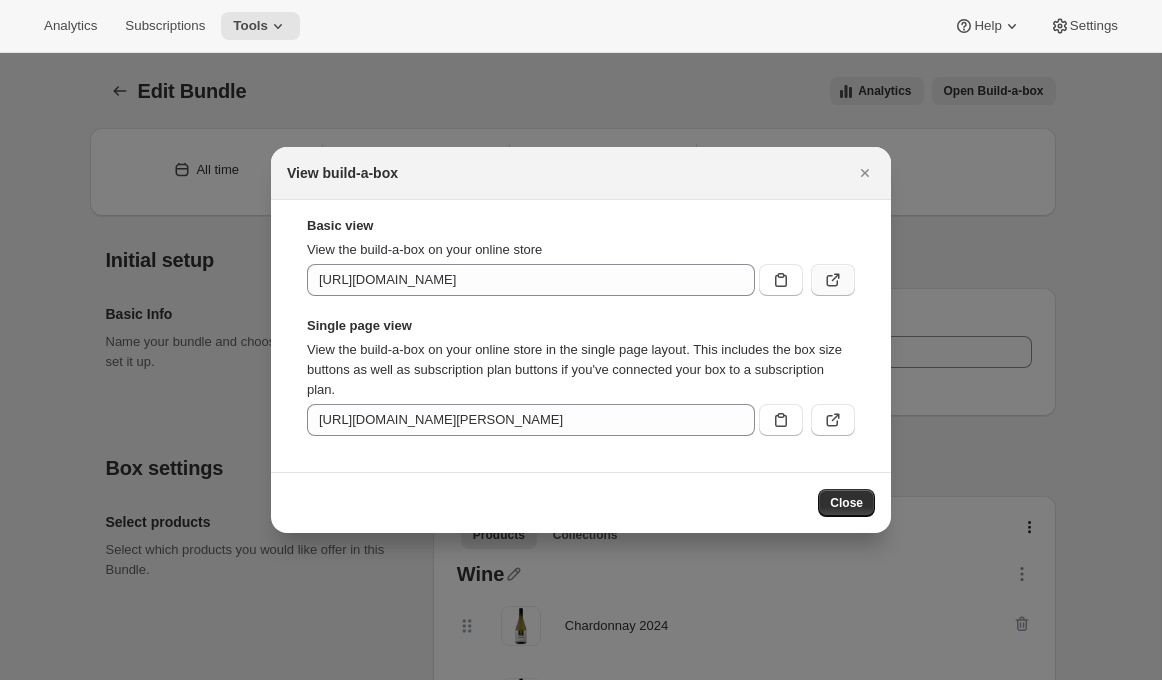 click 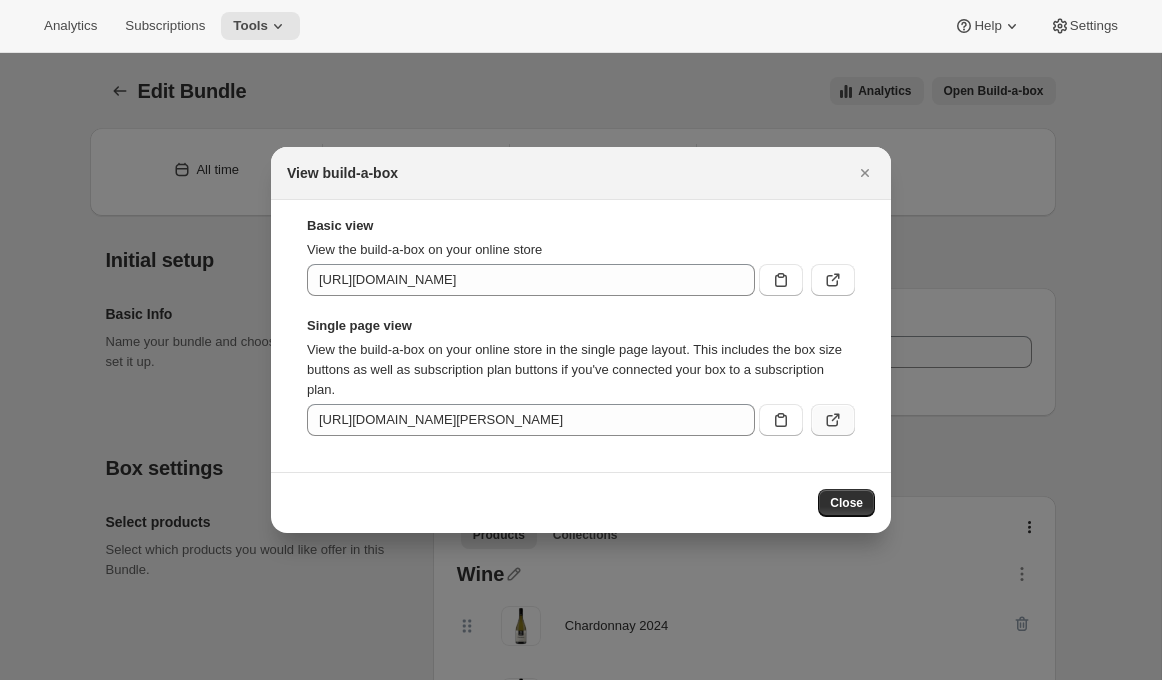 click at bounding box center (833, 420) 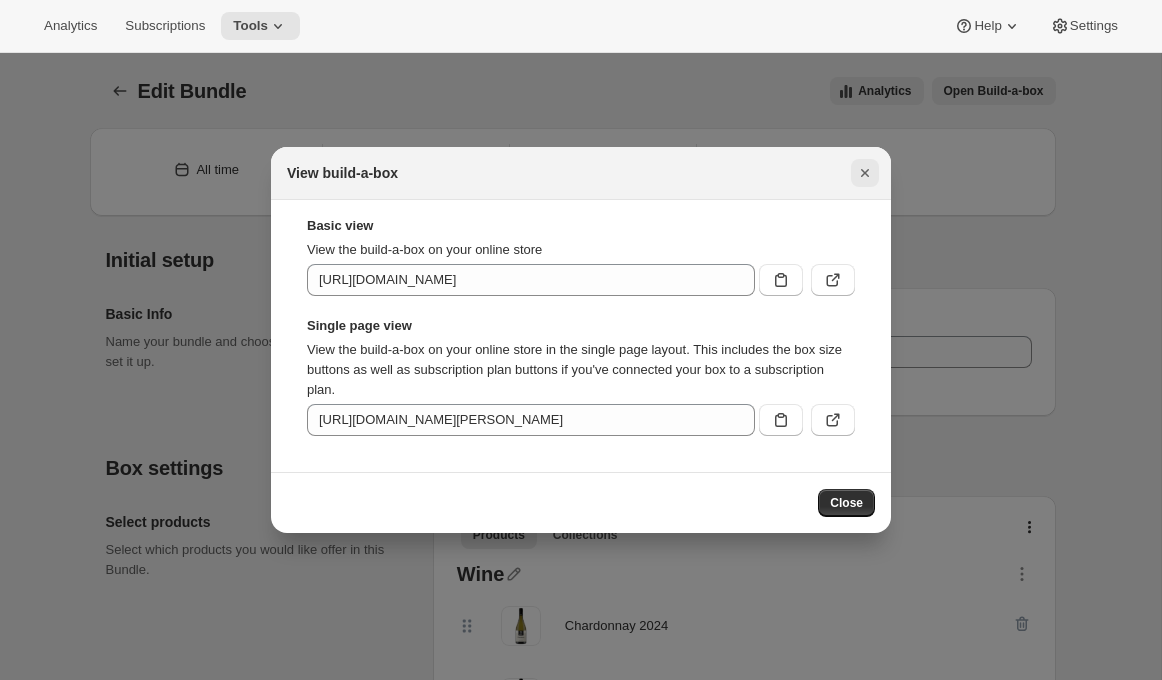 click 